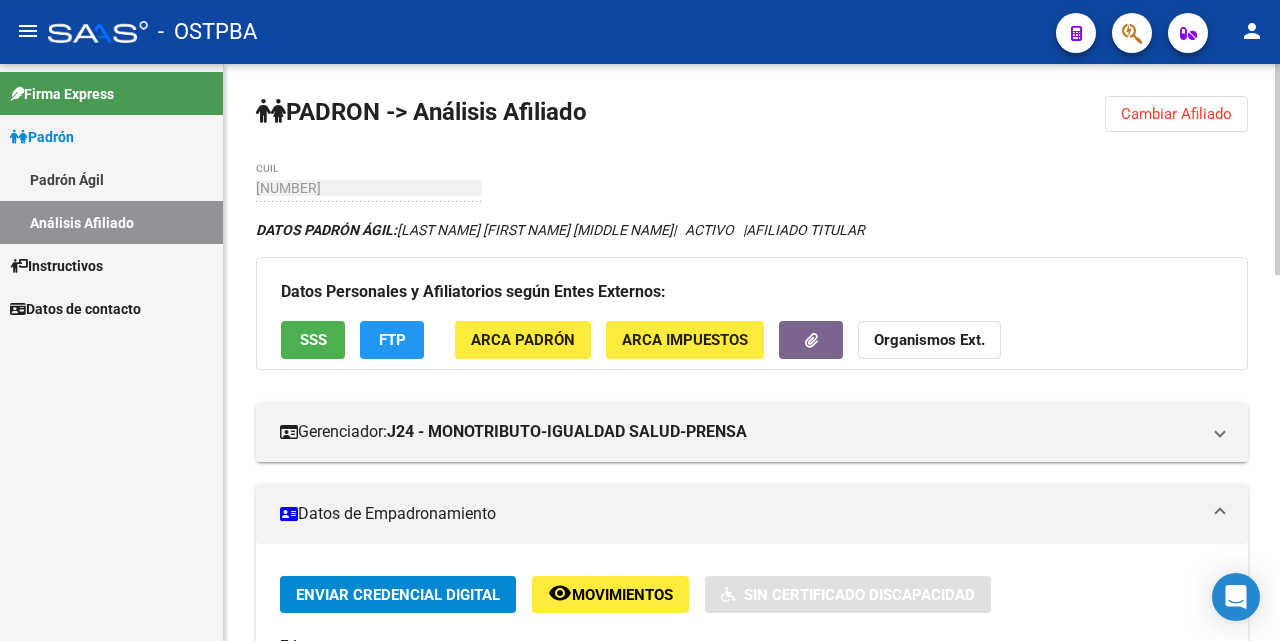 scroll, scrollTop: 0, scrollLeft: 0, axis: both 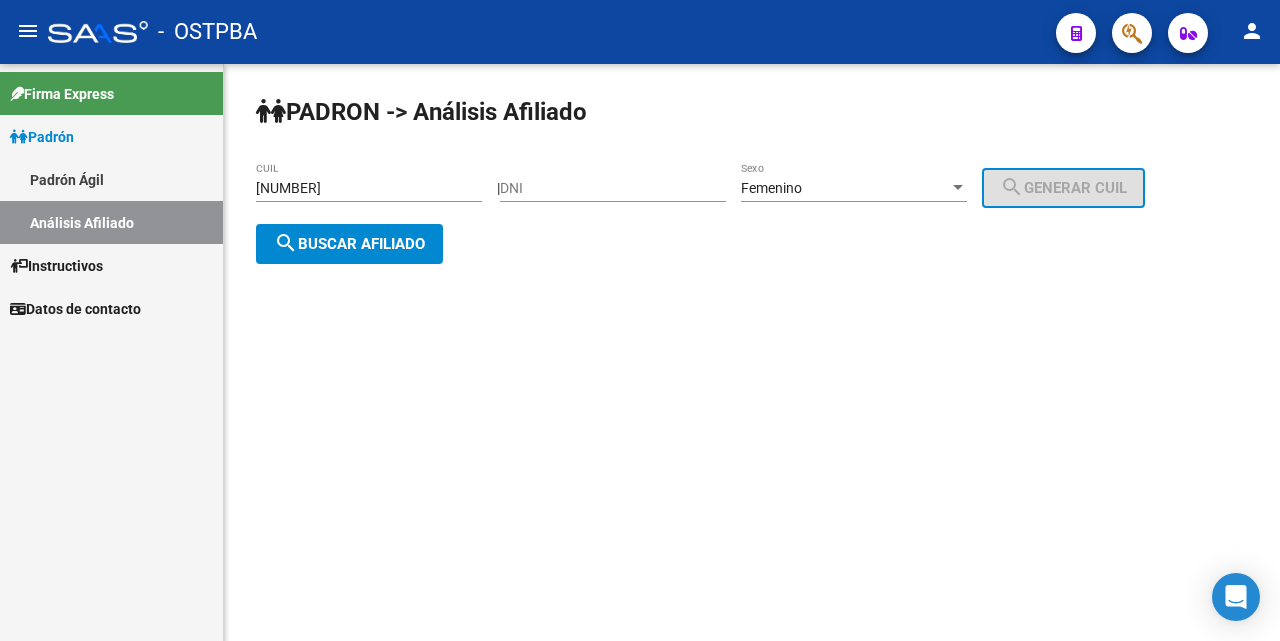 click on "[NUMBER]" at bounding box center [369, 188] 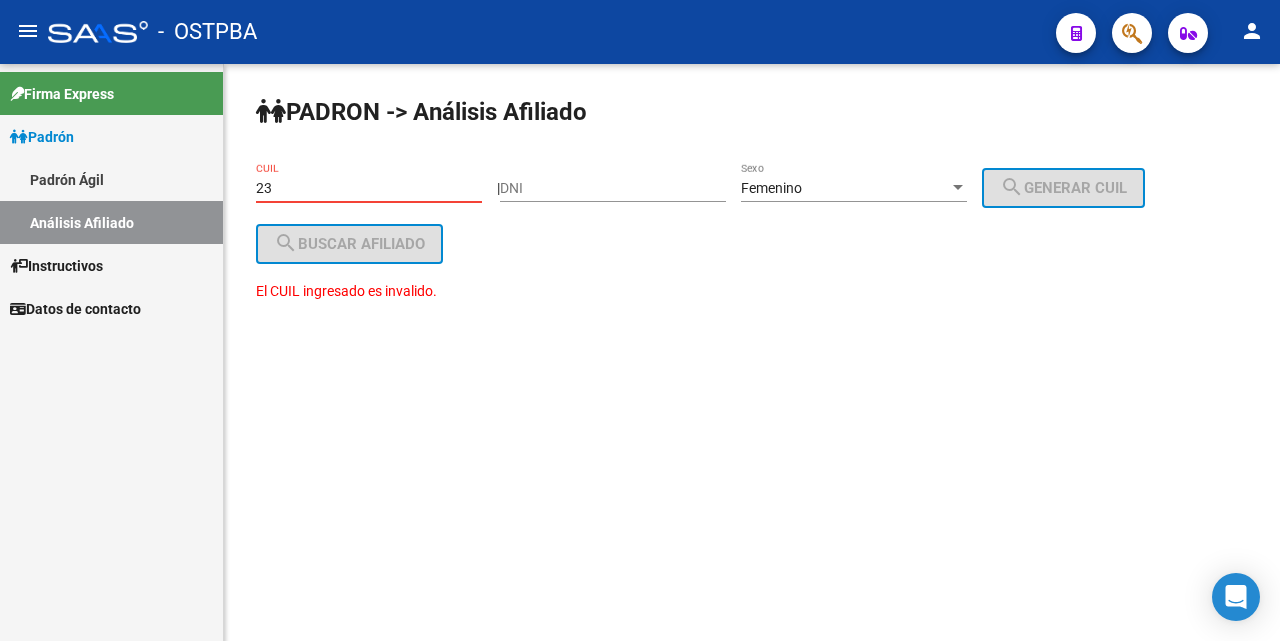 type on "2" 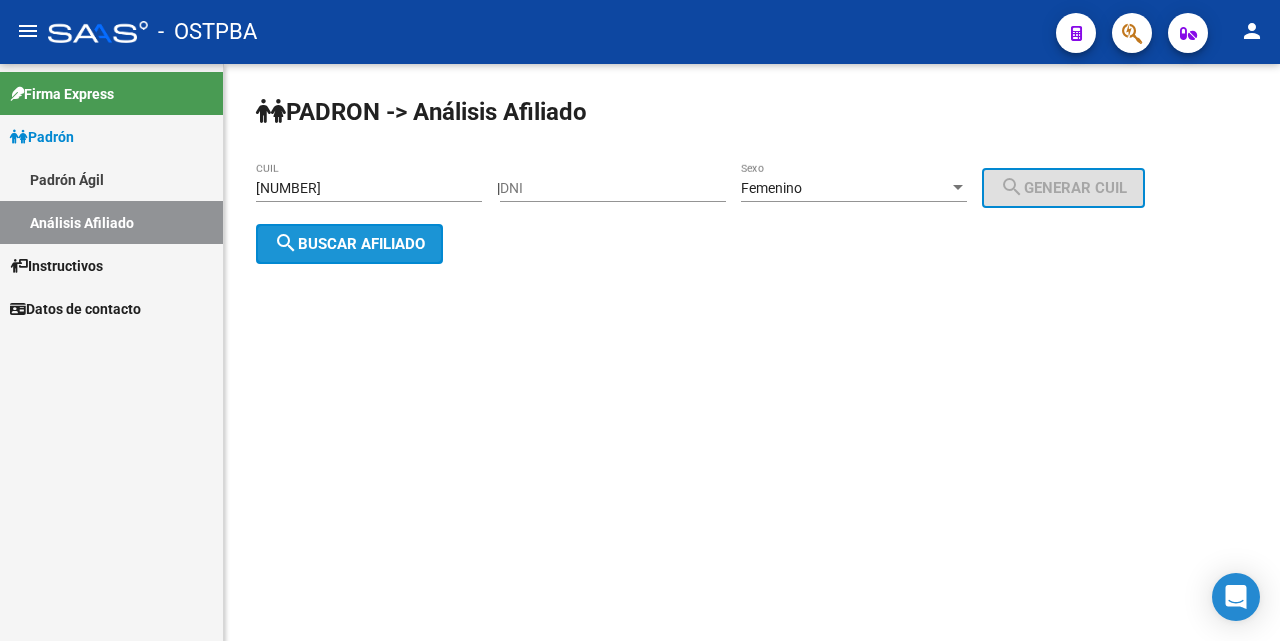 click on "search  Buscar afiliado" 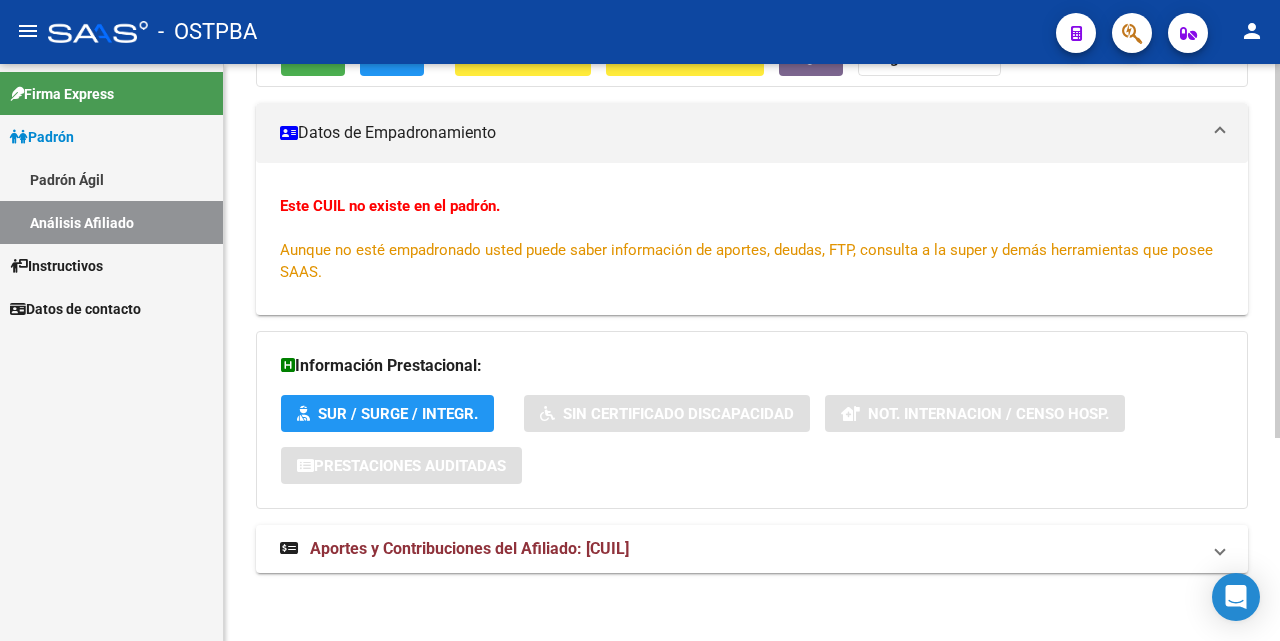 scroll, scrollTop: 312, scrollLeft: 0, axis: vertical 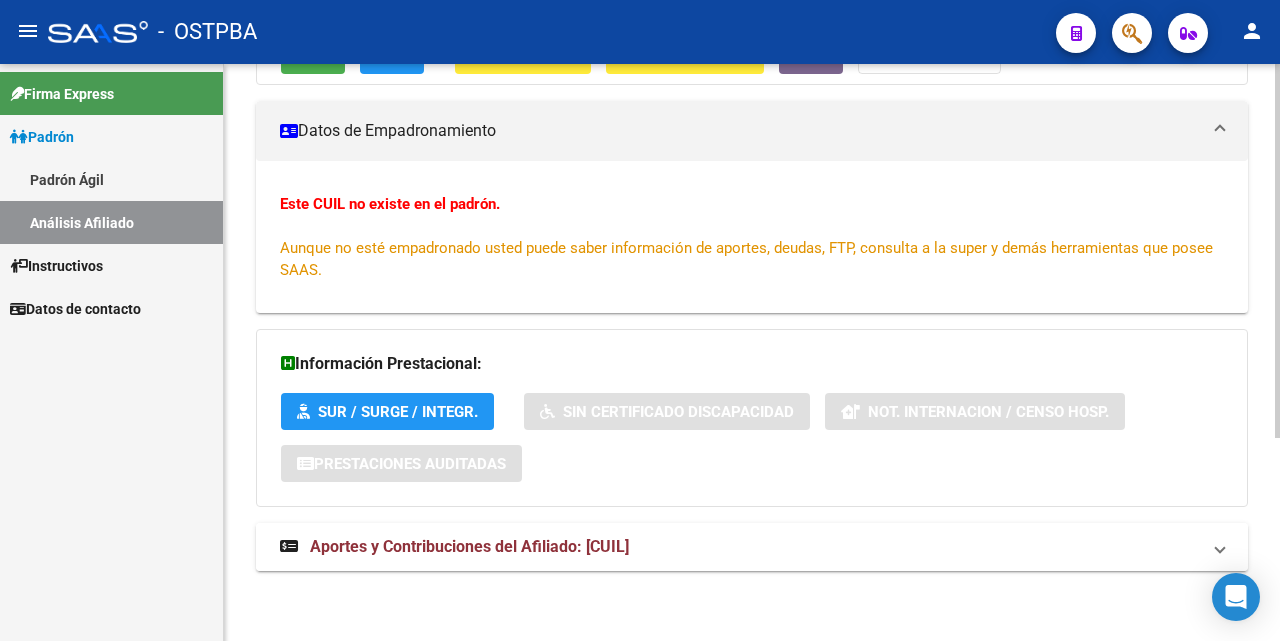 click on "Aportes y Contribuciones del Afiliado: [CUIL]" at bounding box center (469, 546) 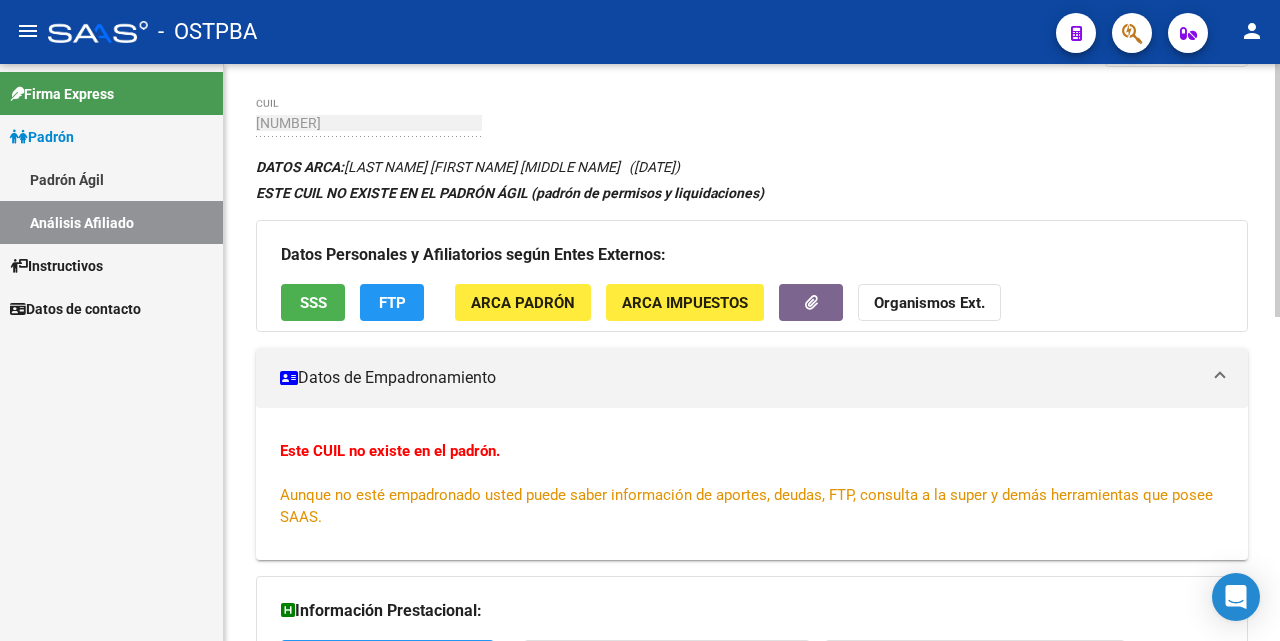 scroll, scrollTop: 0, scrollLeft: 0, axis: both 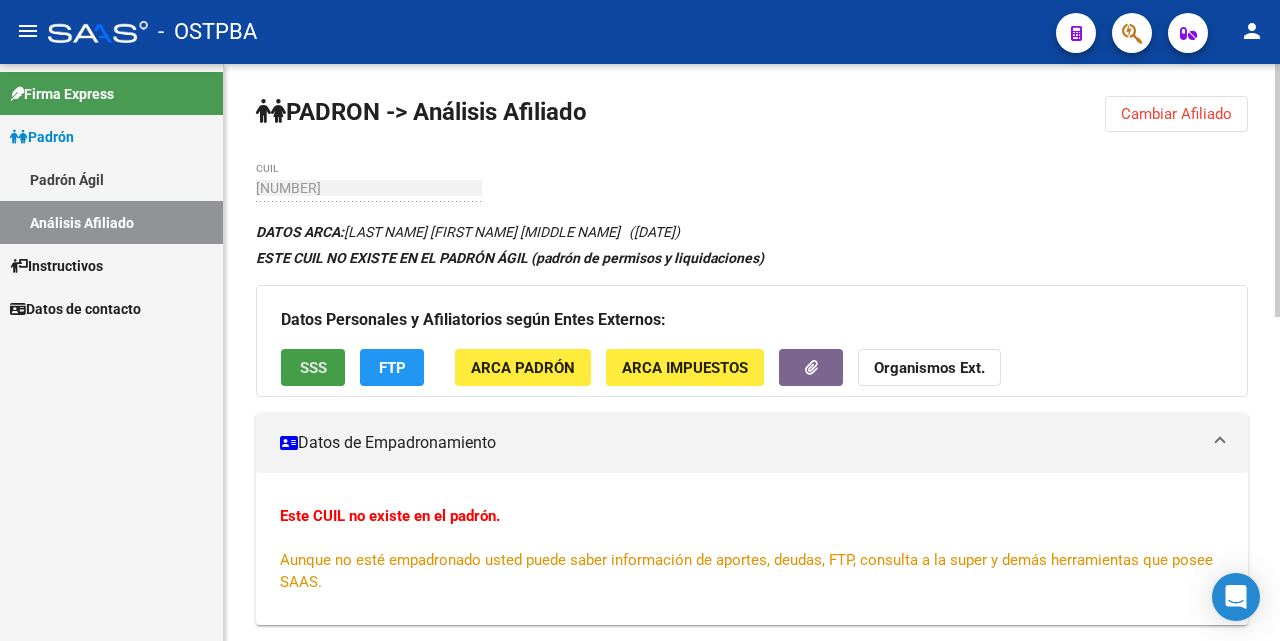 click on "SSS" 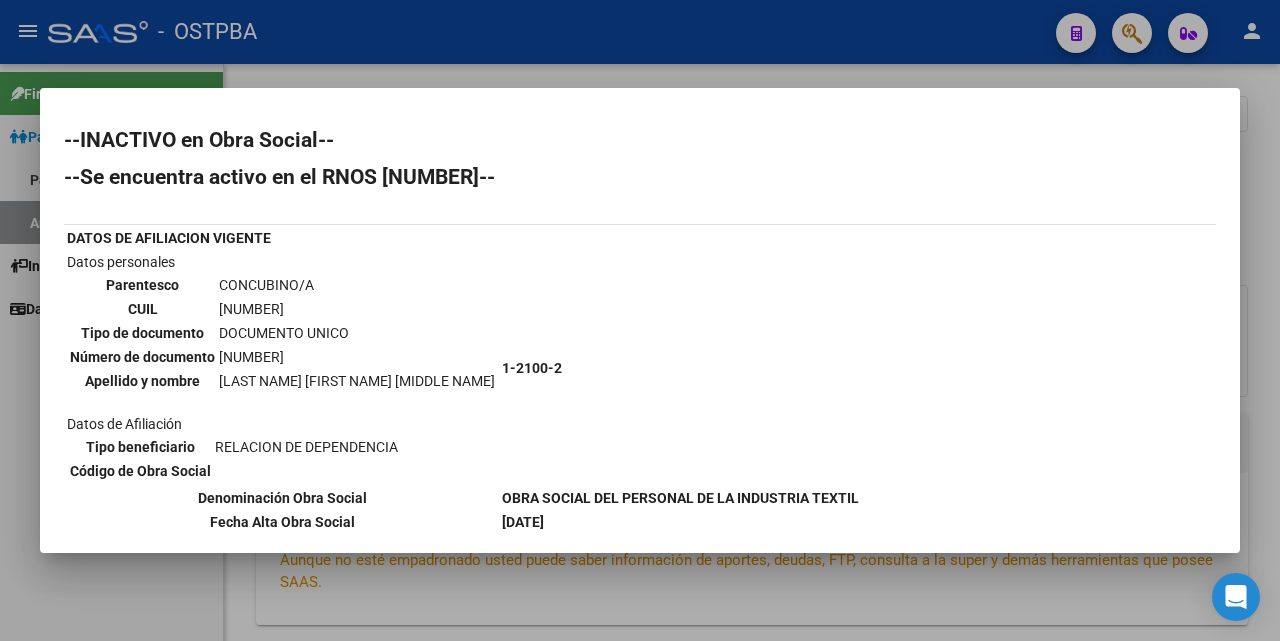 click at bounding box center (640, 320) 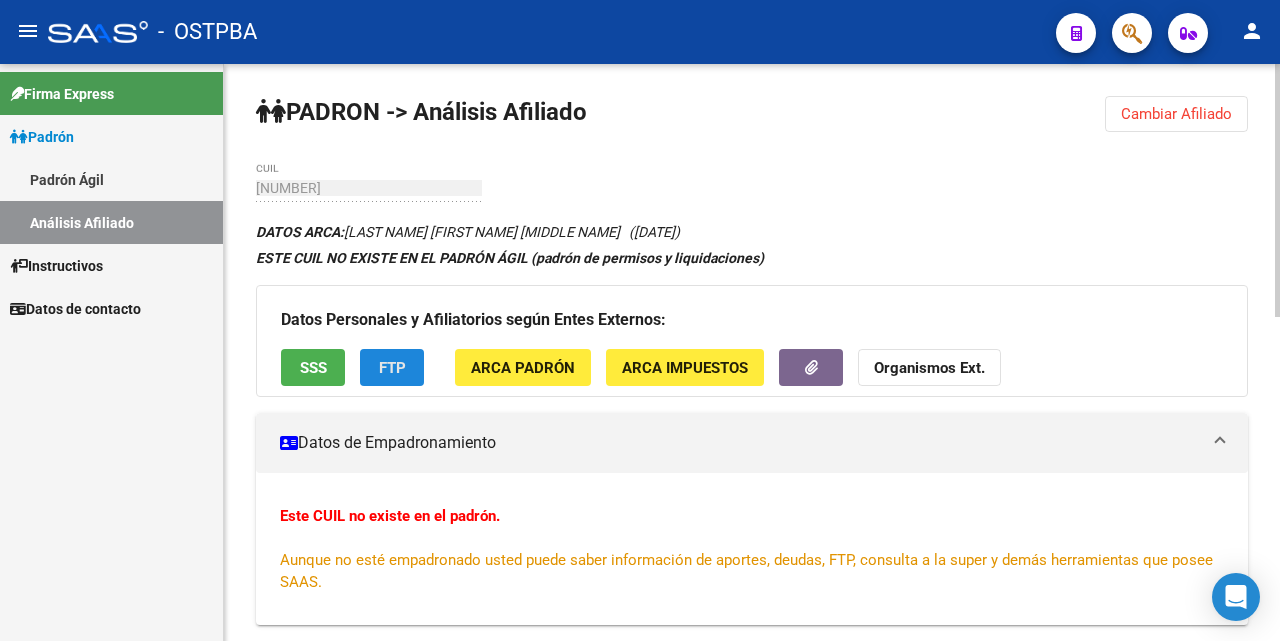 click on "FTP" 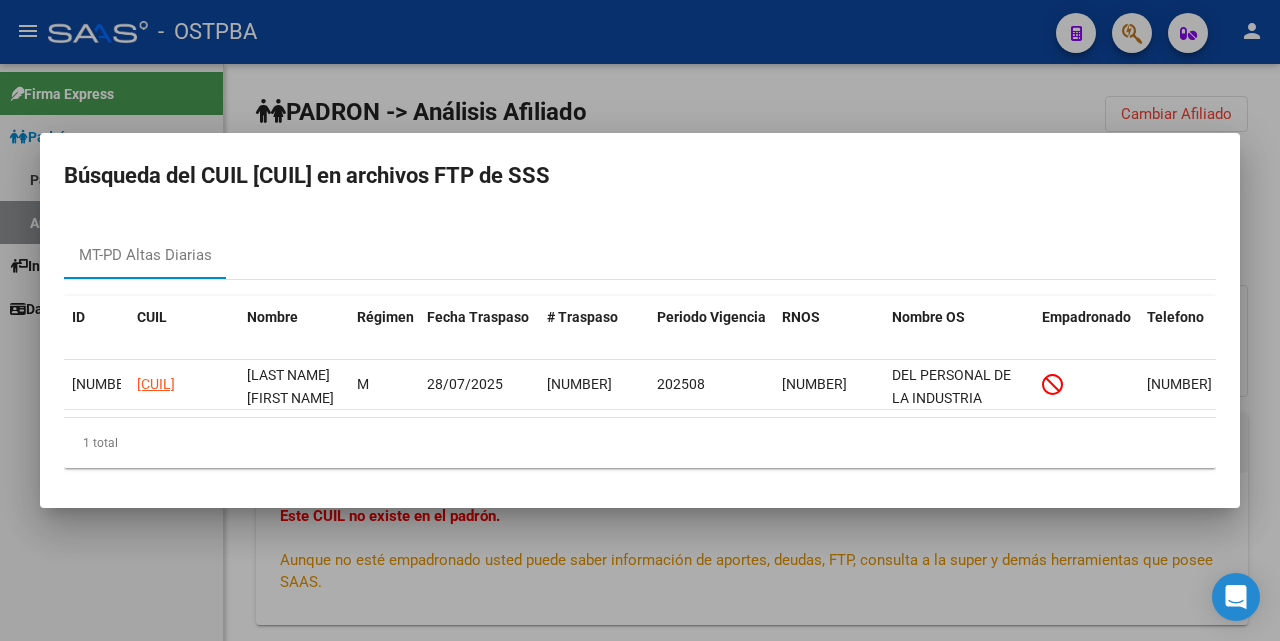 click at bounding box center (640, 320) 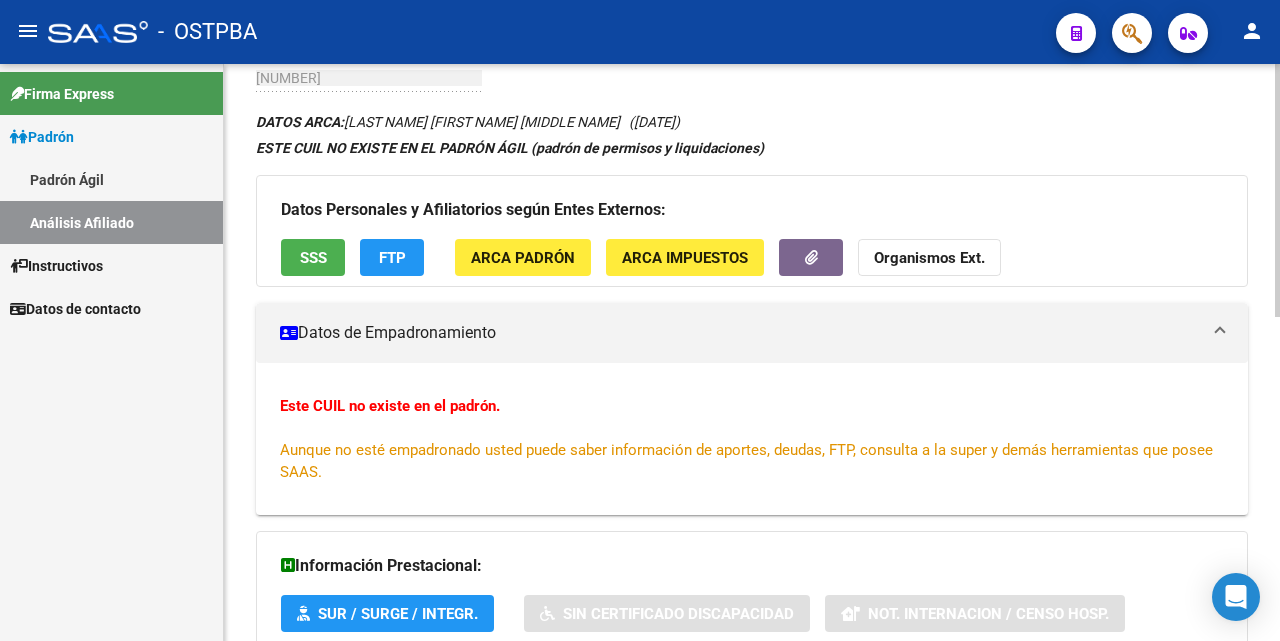 scroll, scrollTop: 0, scrollLeft: 0, axis: both 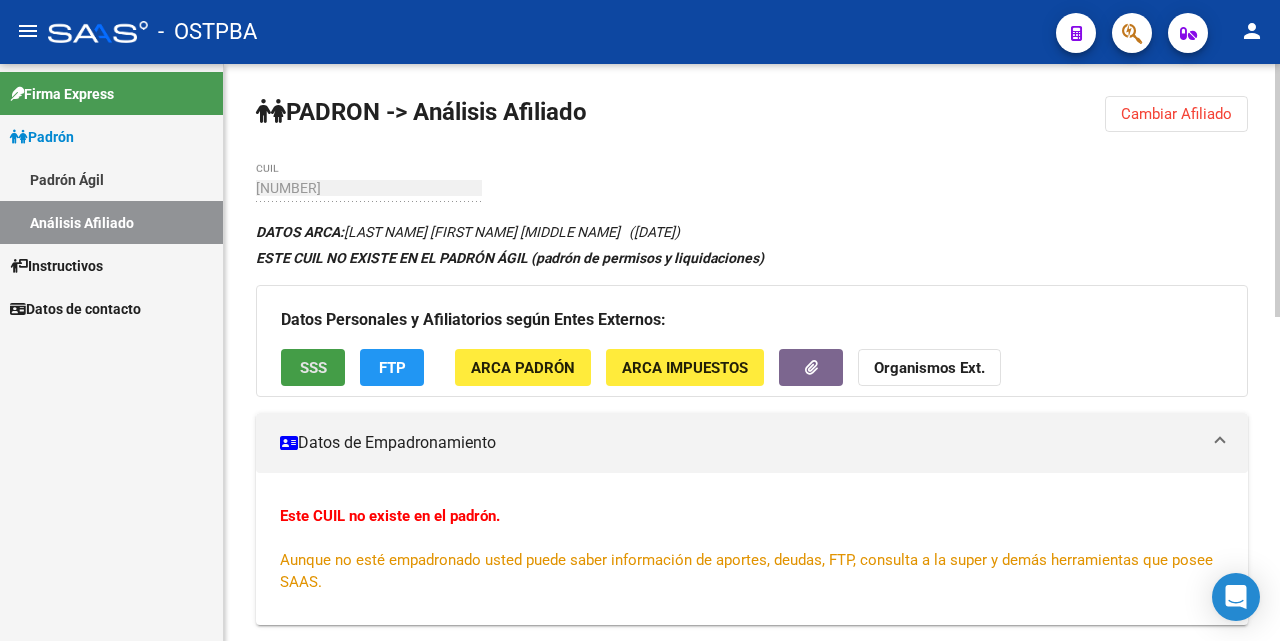 click on "SSS" 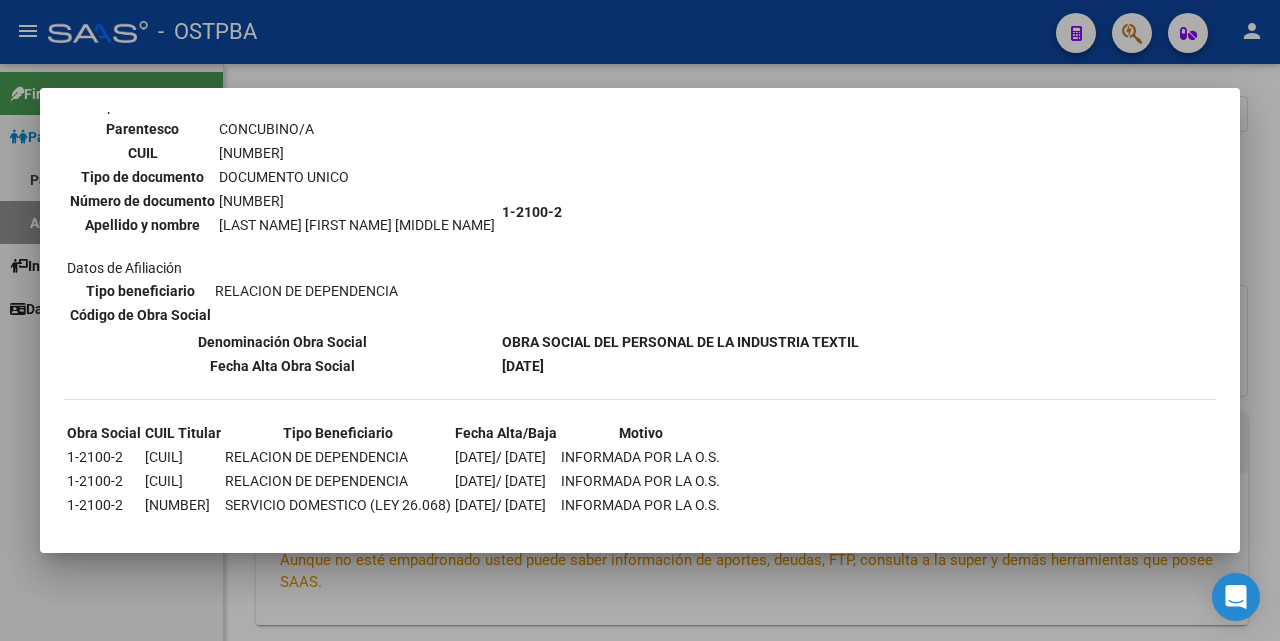 scroll, scrollTop: 186, scrollLeft: 0, axis: vertical 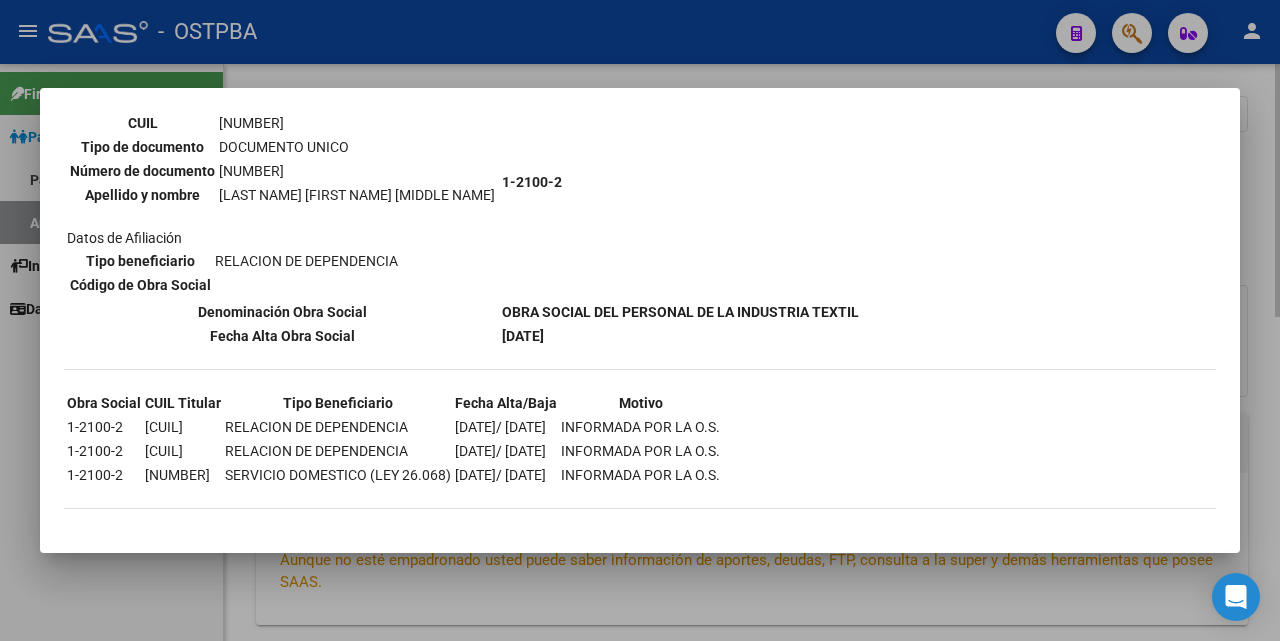 click at bounding box center [640, 320] 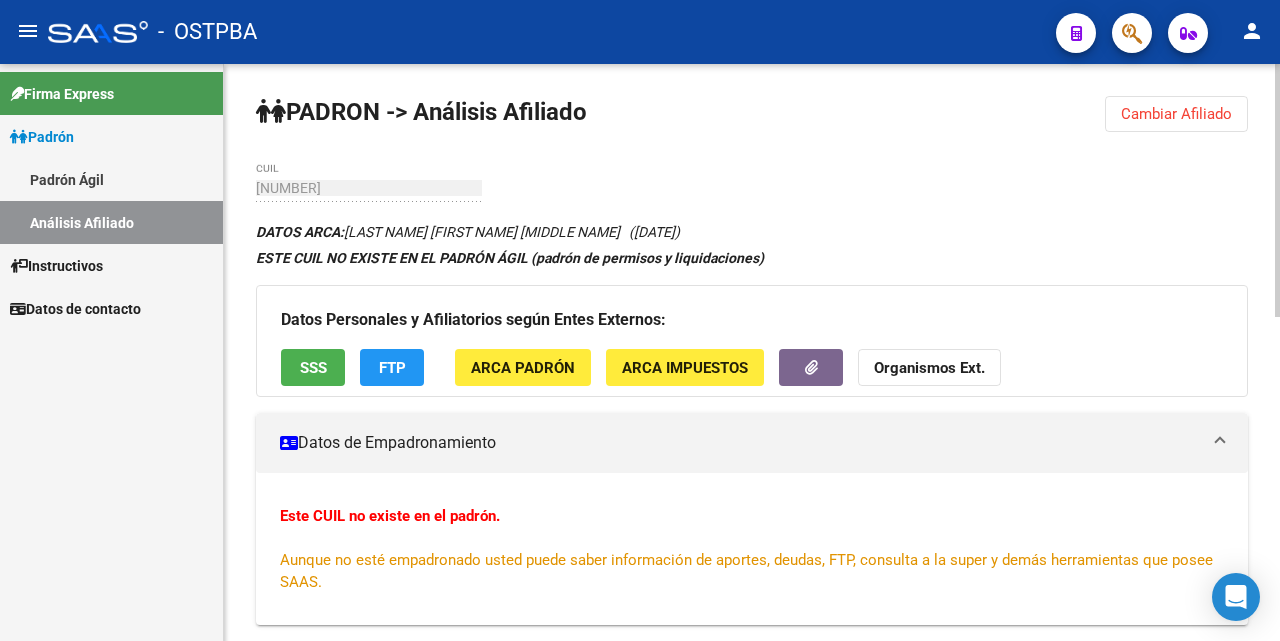 click on "Cambiar Afiliado" 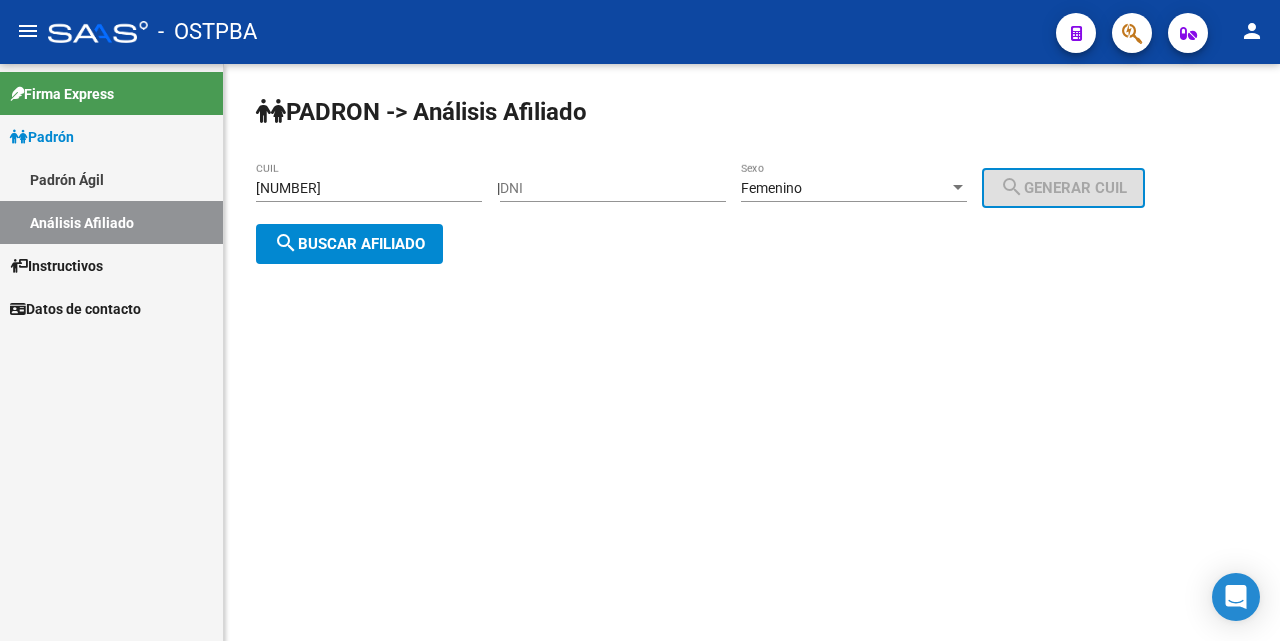 click on "[NUMBER]" at bounding box center (369, 188) 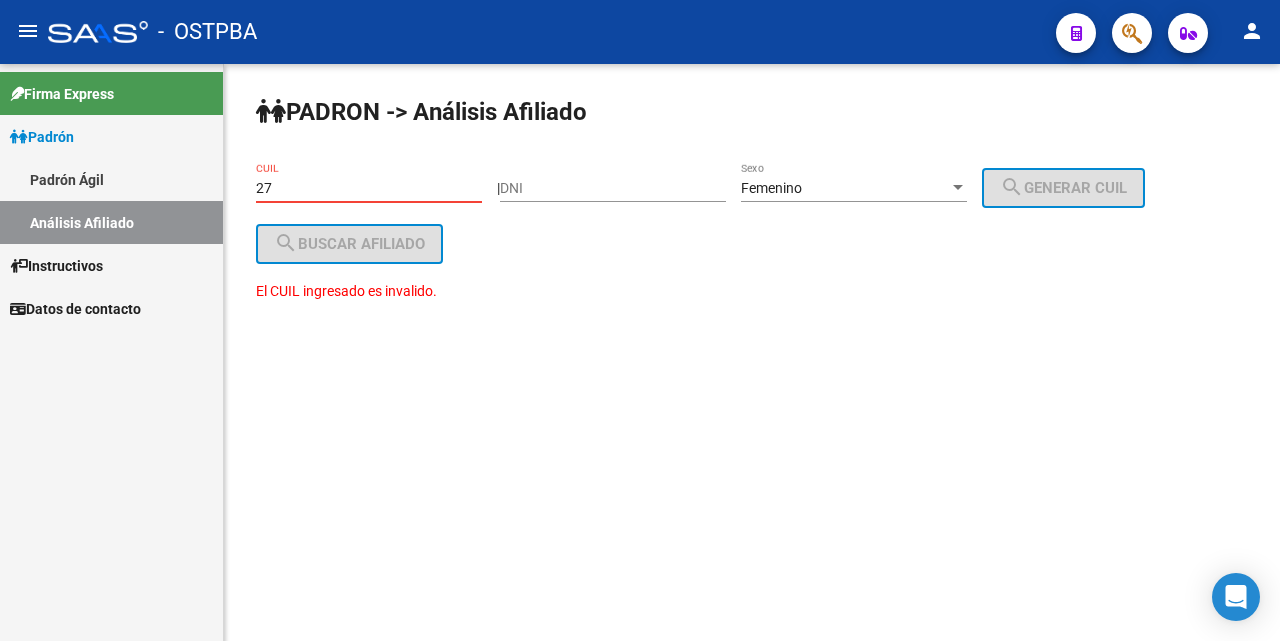 type on "2" 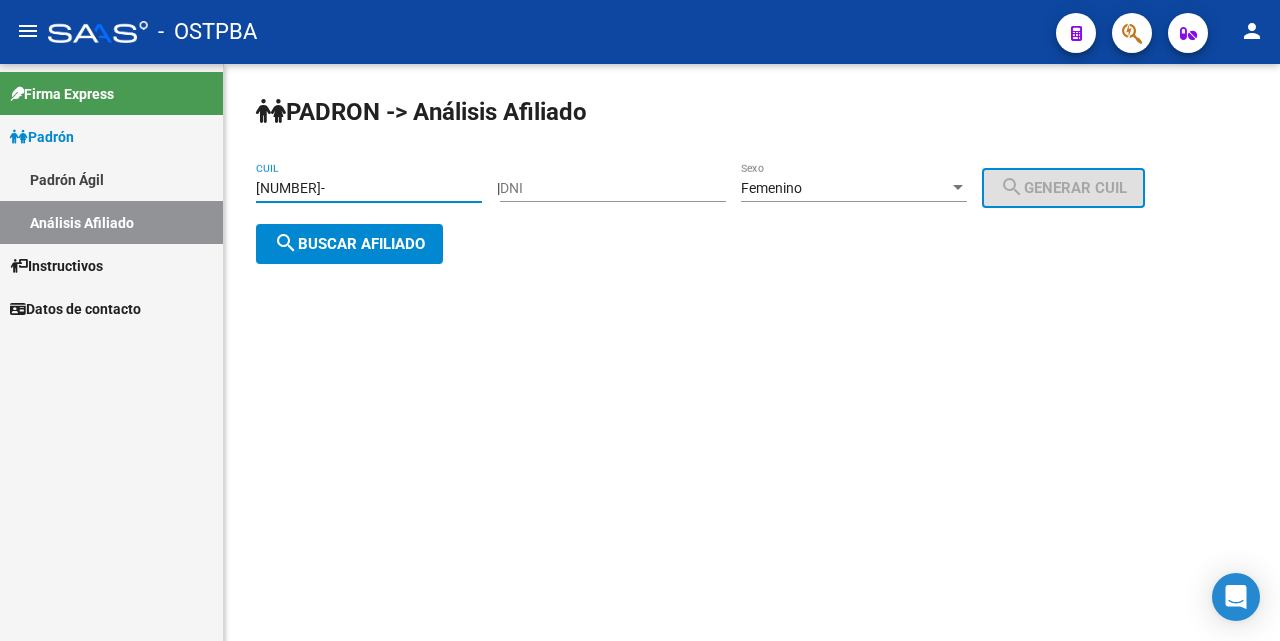 click on "search  Buscar afiliado" 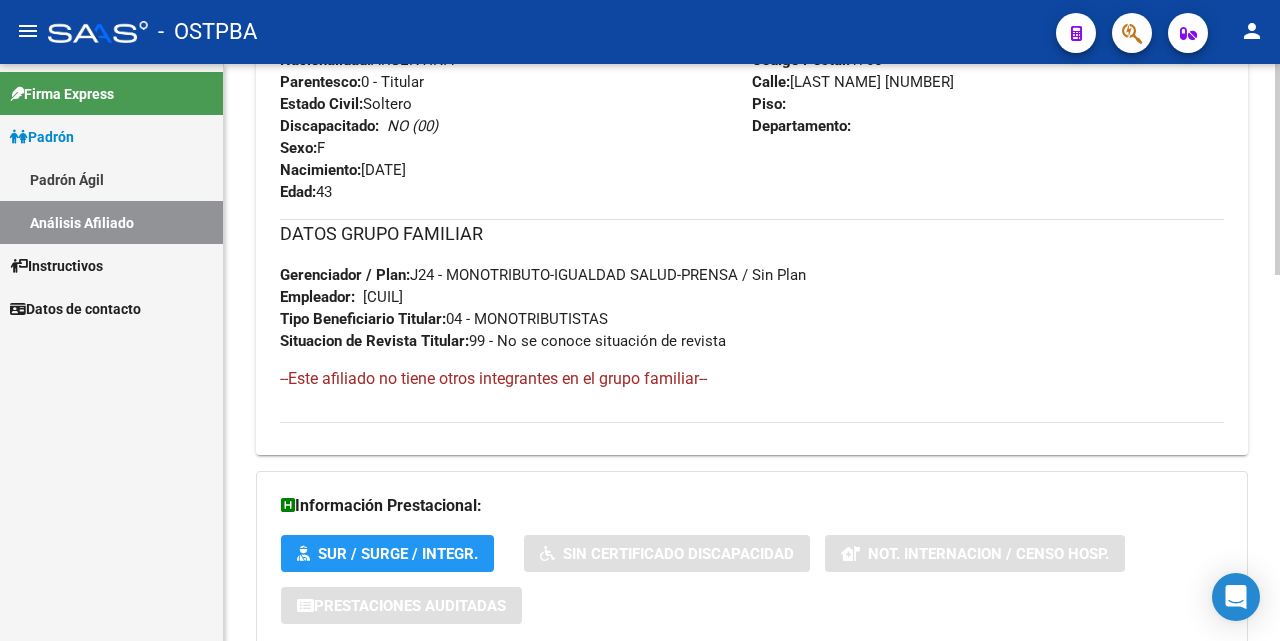 scroll, scrollTop: 1003, scrollLeft: 0, axis: vertical 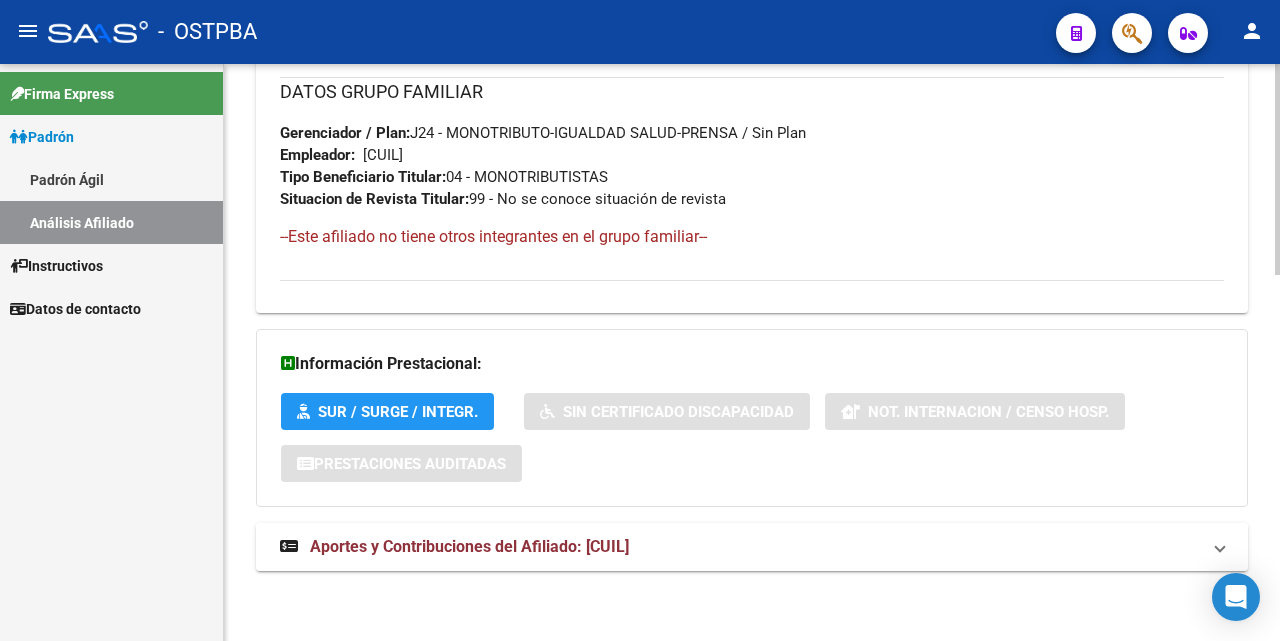 click on "Aportes y Contribuciones del Afiliado: [CUIL]" at bounding box center (469, 546) 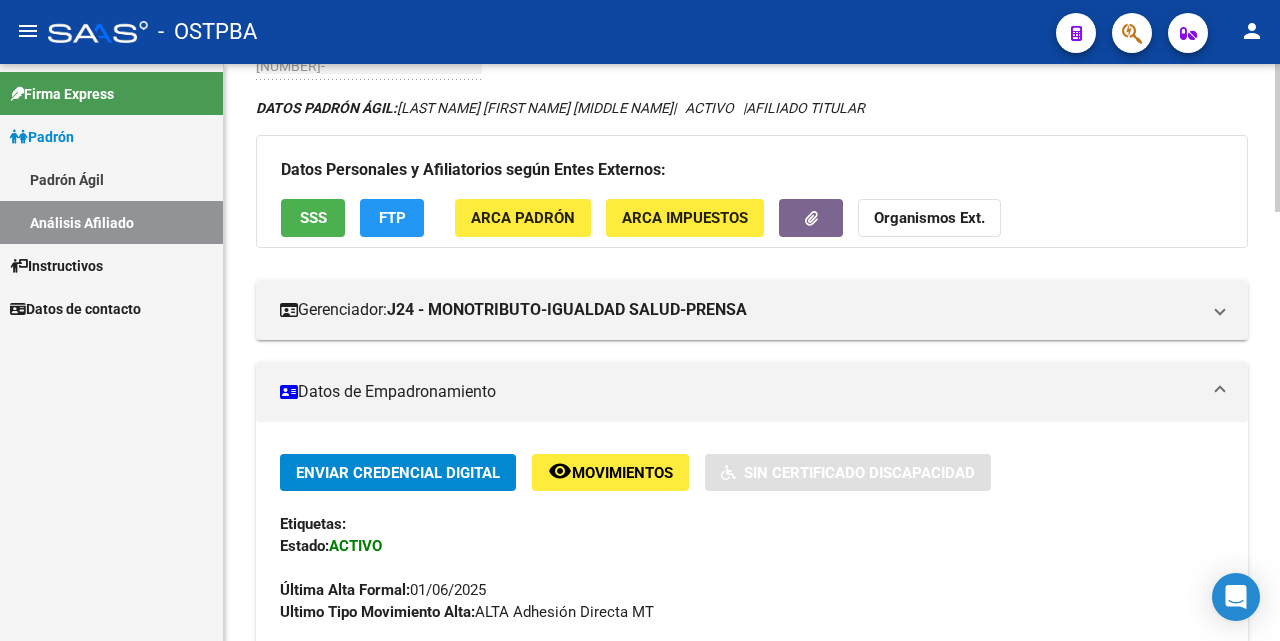 scroll, scrollTop: 0, scrollLeft: 0, axis: both 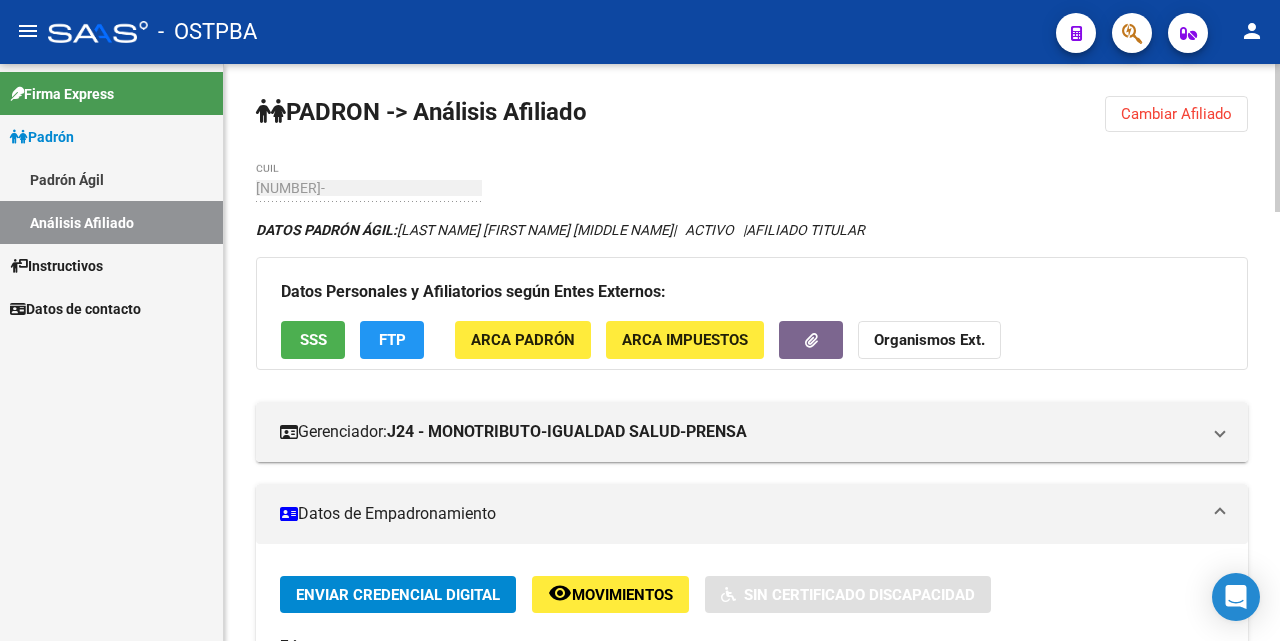 click on "Cambiar Afiliado" 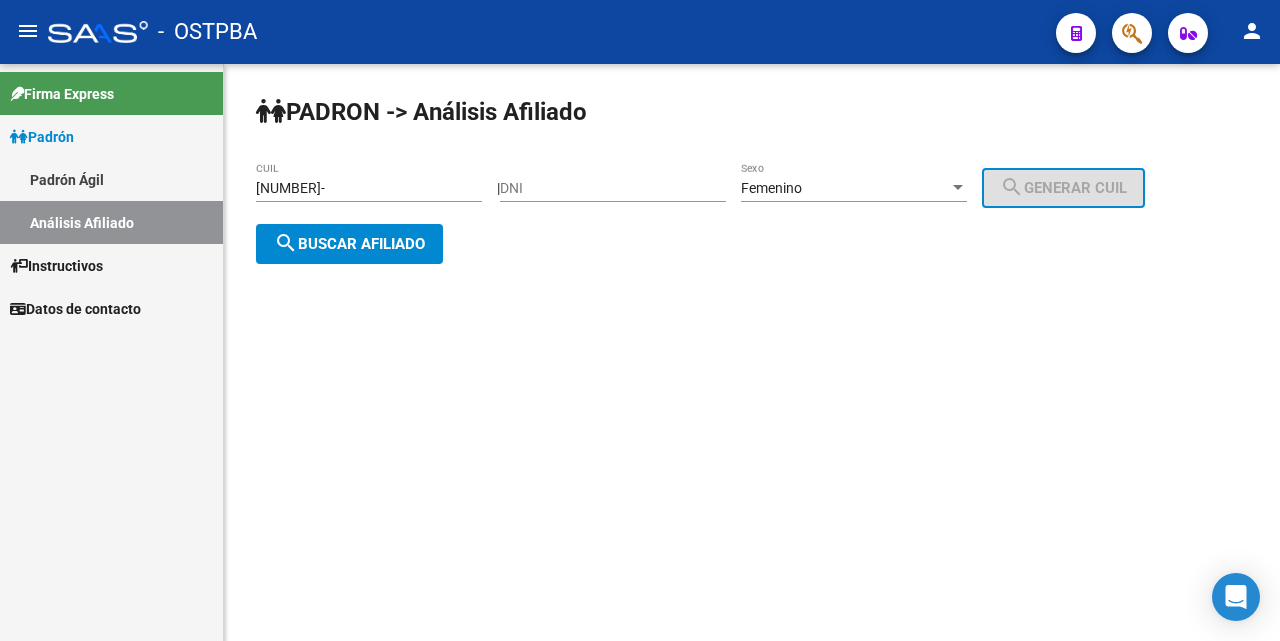 click on "[NUMBER]-" at bounding box center (369, 188) 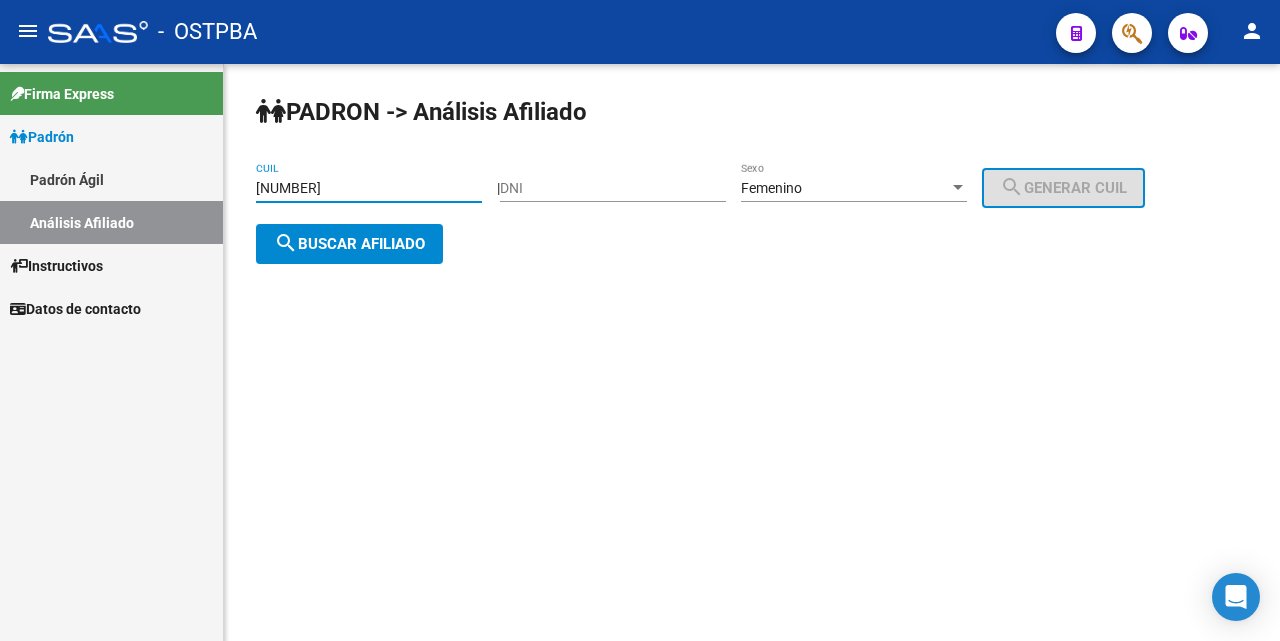 click on "search  Buscar afiliado" 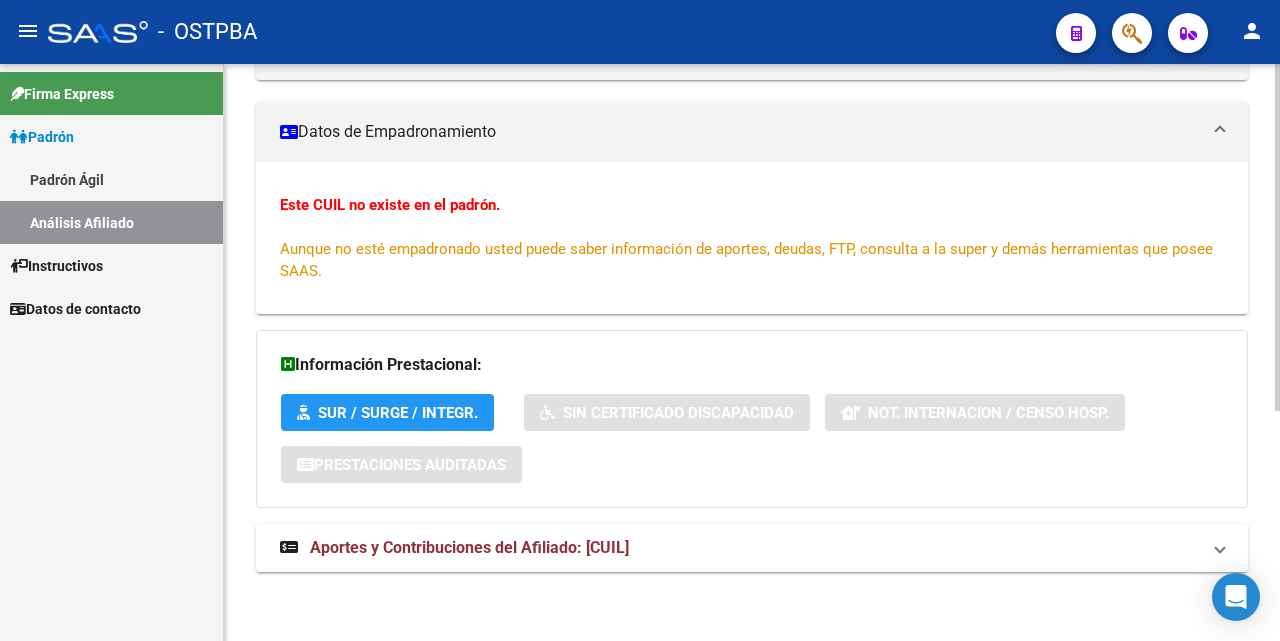 scroll, scrollTop: 383, scrollLeft: 0, axis: vertical 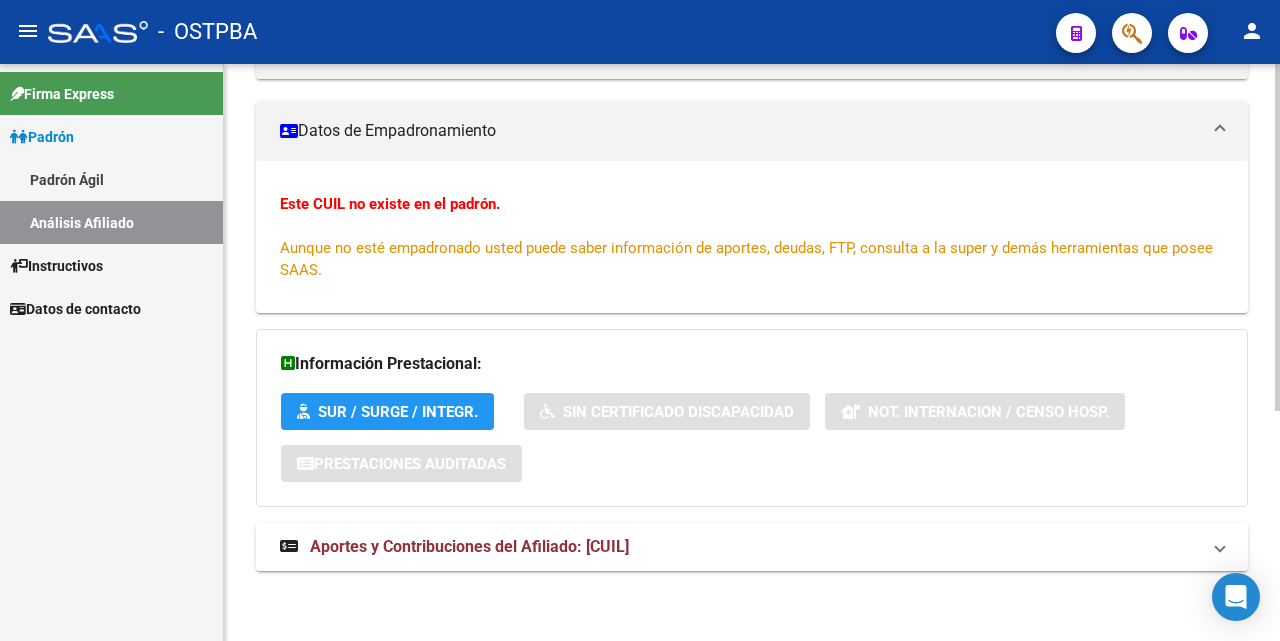 click on "Aportes y Contribuciones del Afiliado: [CUIL]" at bounding box center [469, 546] 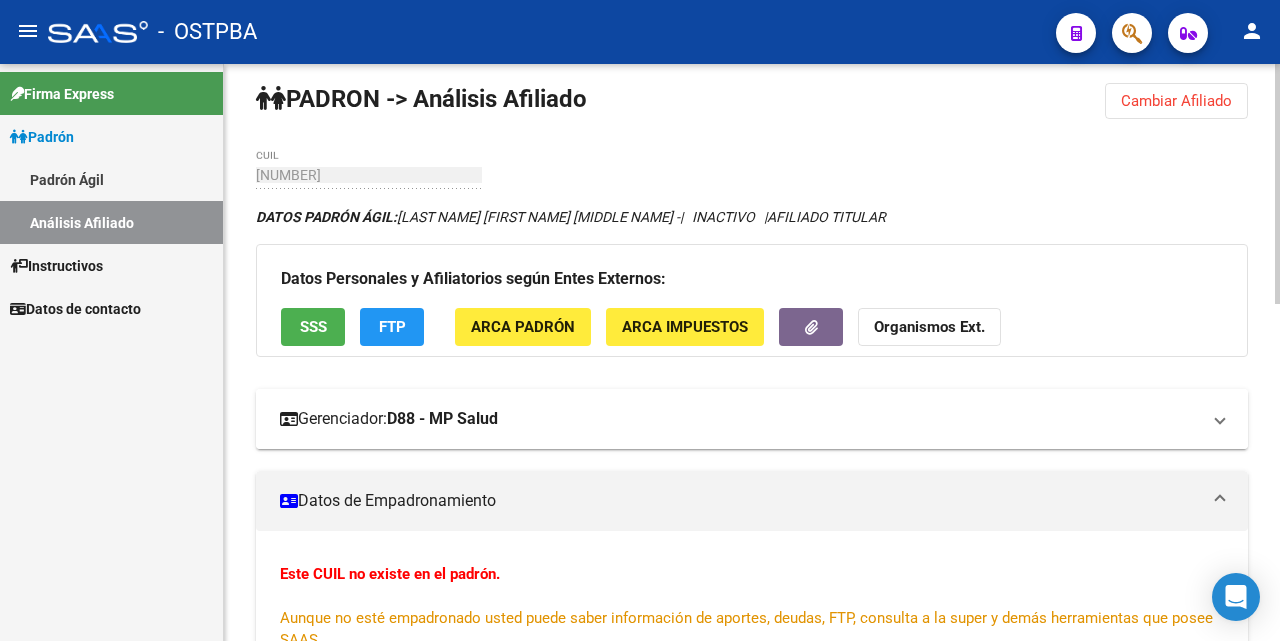 scroll, scrollTop: 0, scrollLeft: 0, axis: both 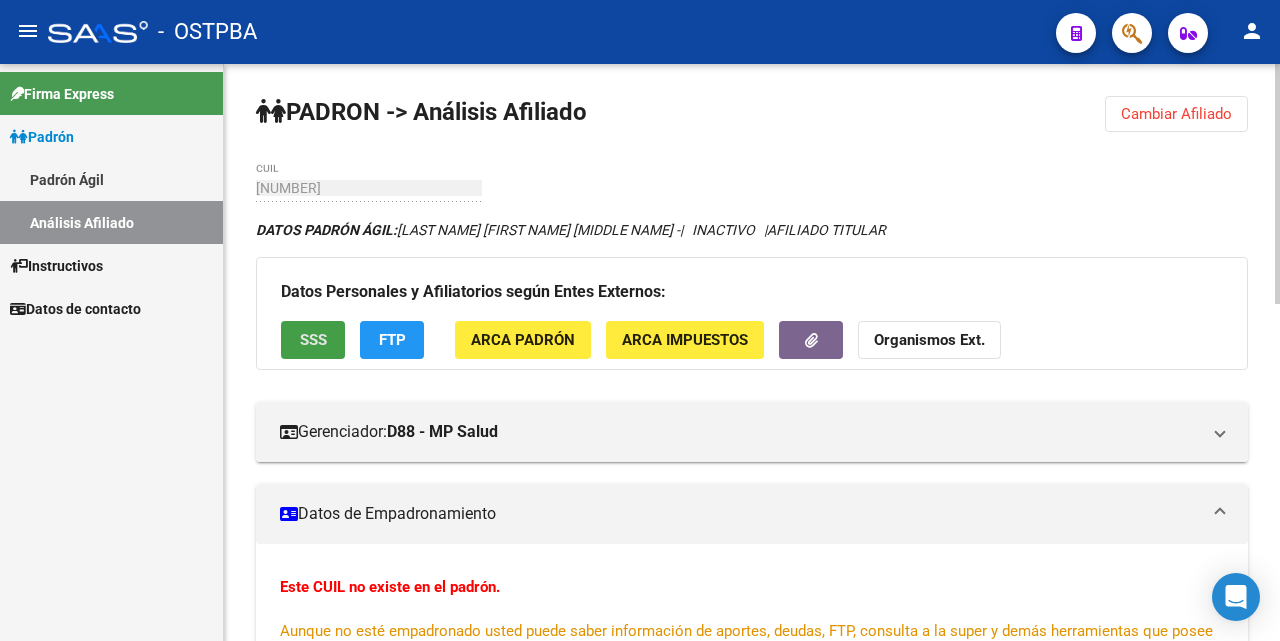 click on "SSS" 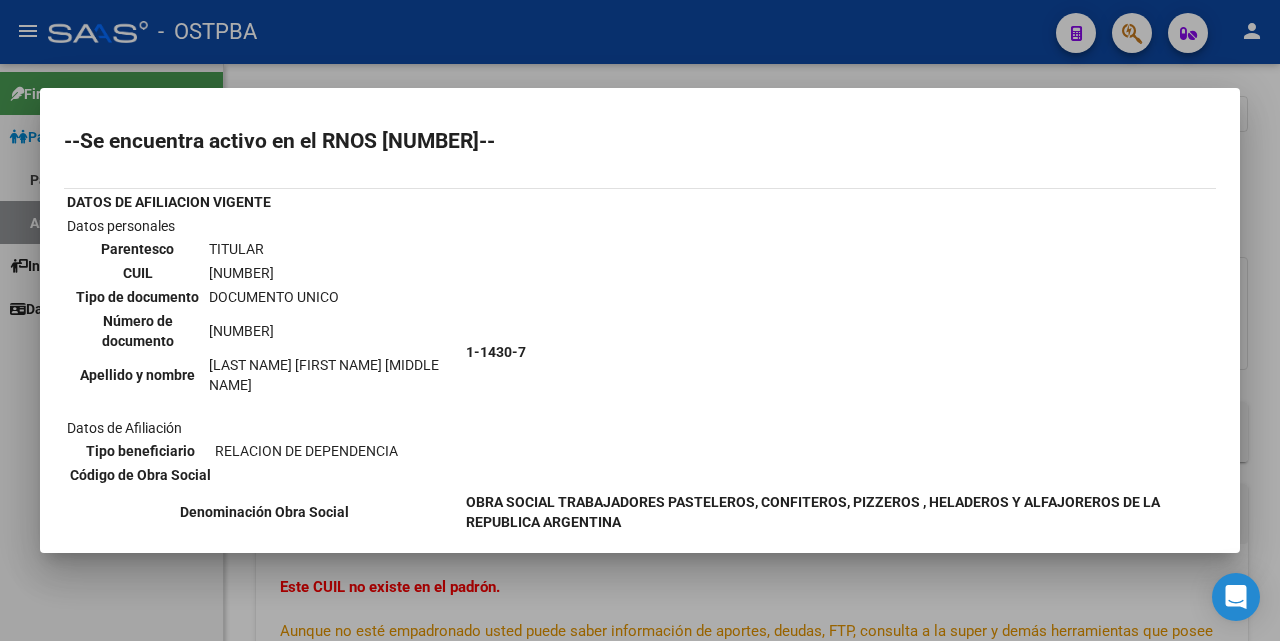scroll, scrollTop: 0, scrollLeft: 0, axis: both 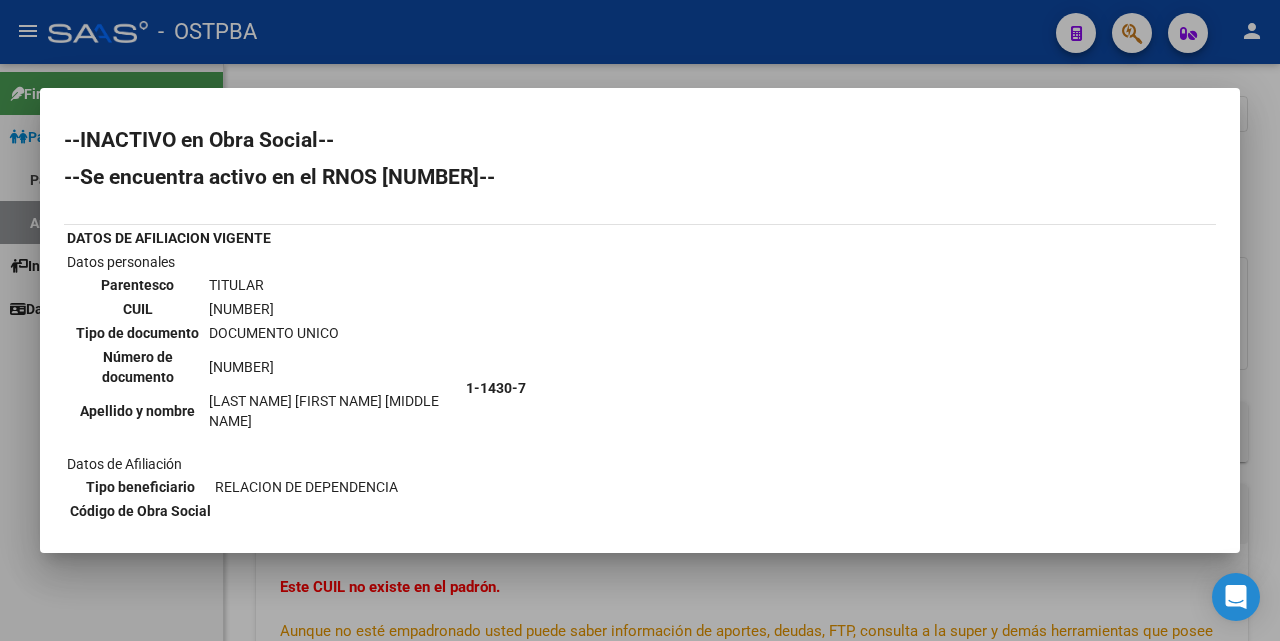 click at bounding box center (640, 320) 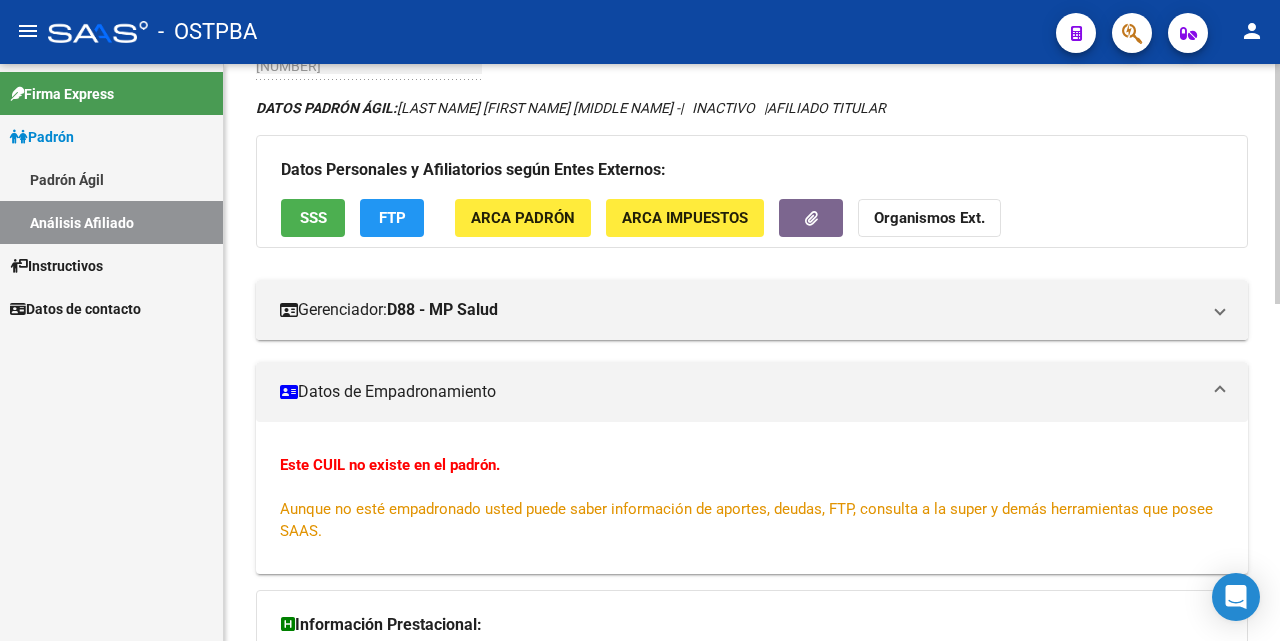 scroll, scrollTop: 0, scrollLeft: 0, axis: both 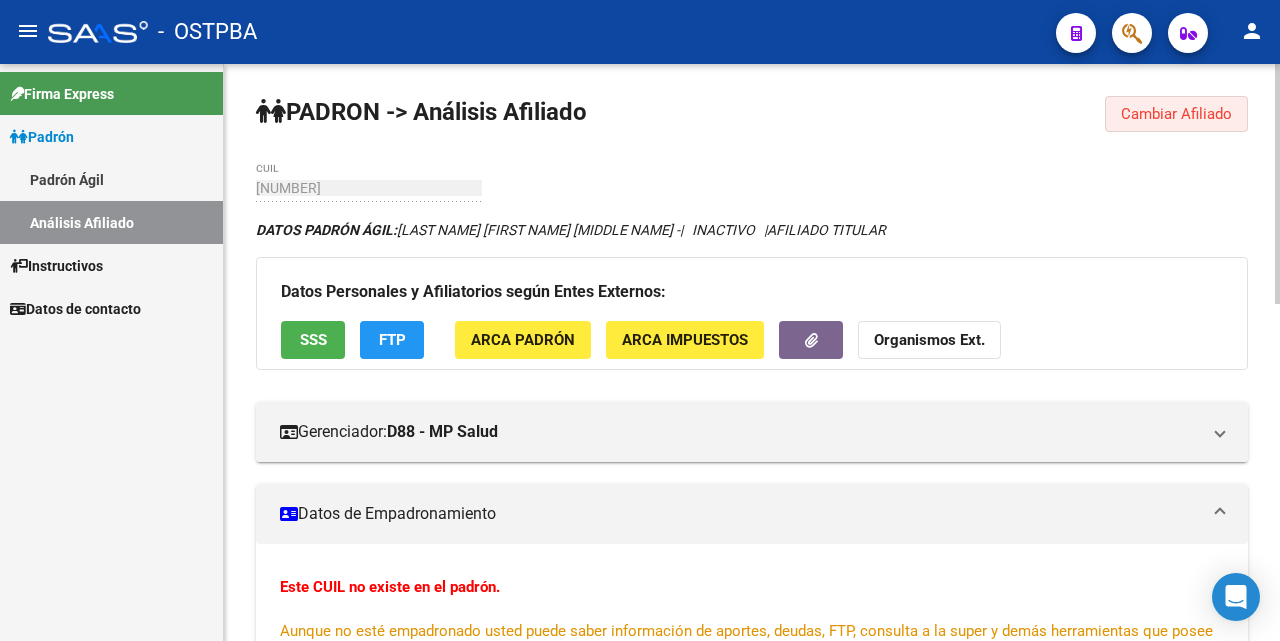 click on "Cambiar Afiliado" 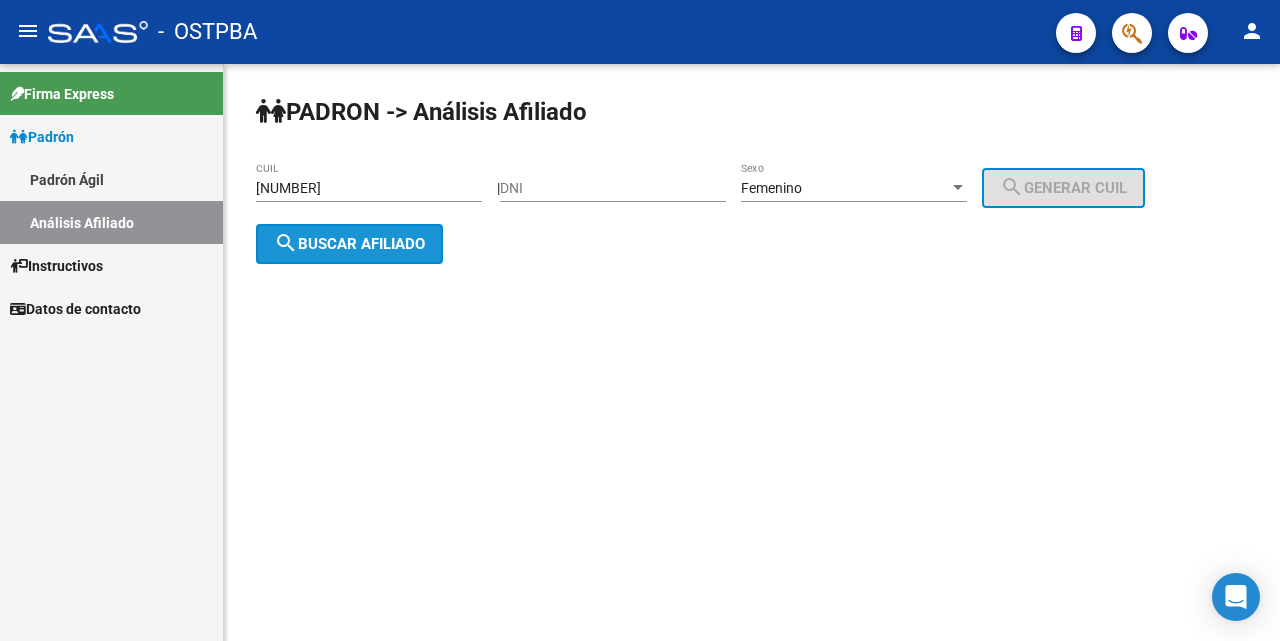 click on "search  Buscar afiliado" 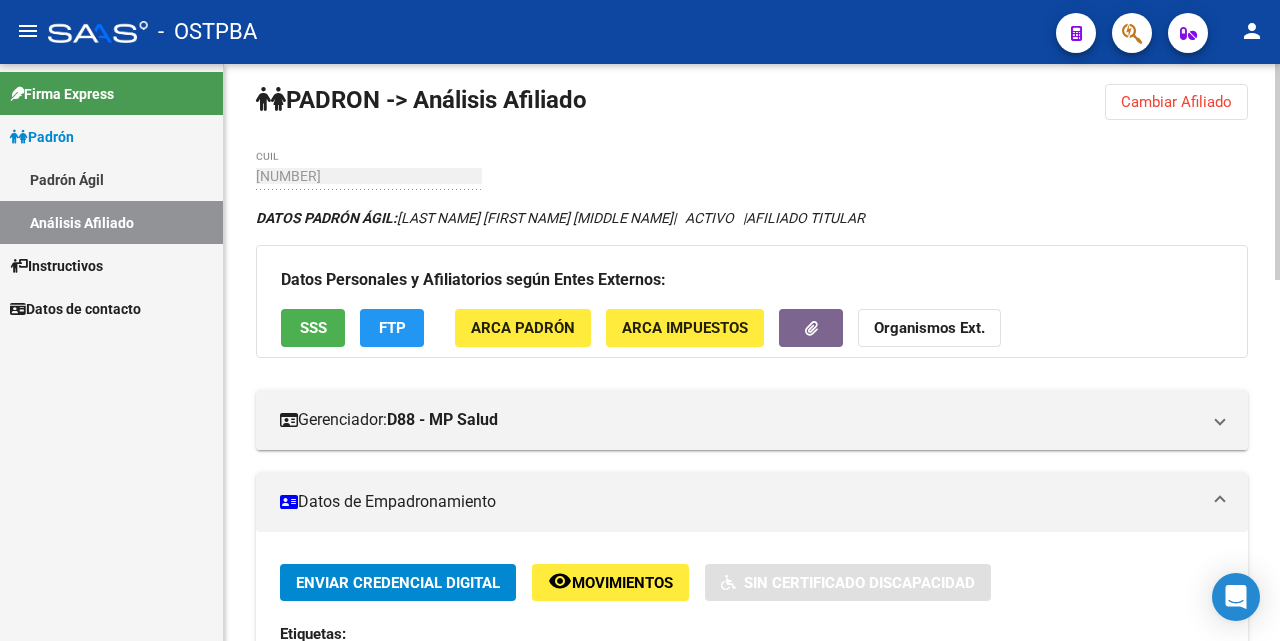scroll, scrollTop: 0, scrollLeft: 0, axis: both 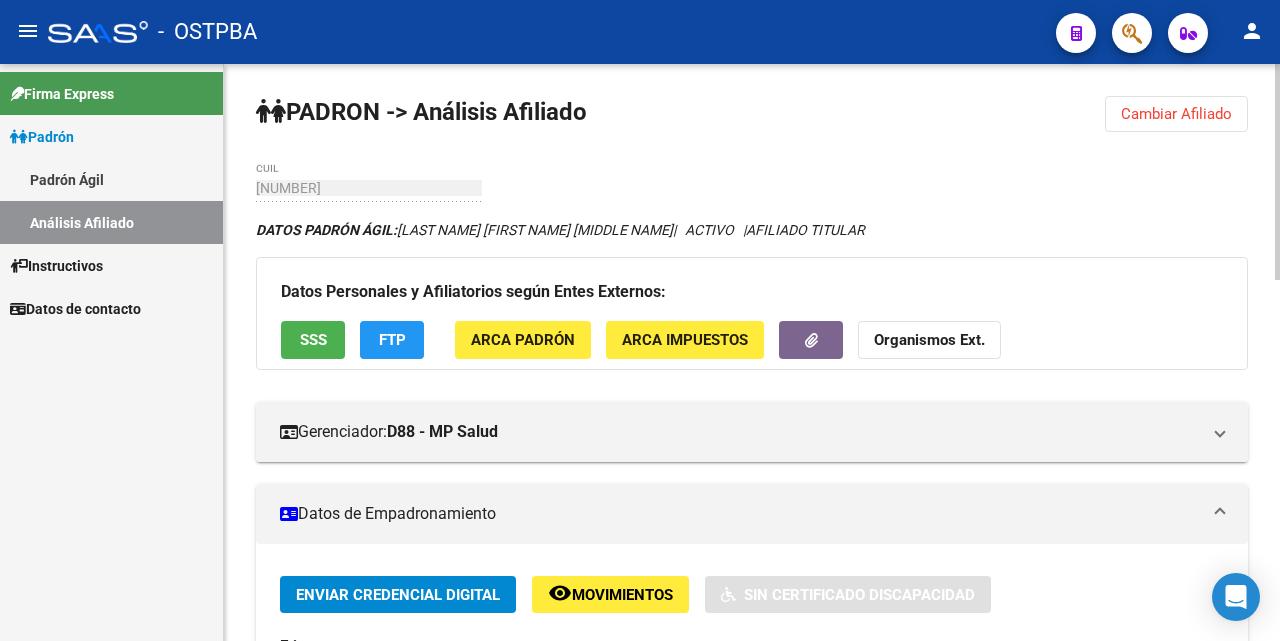 click on "Cambiar Afiliado" 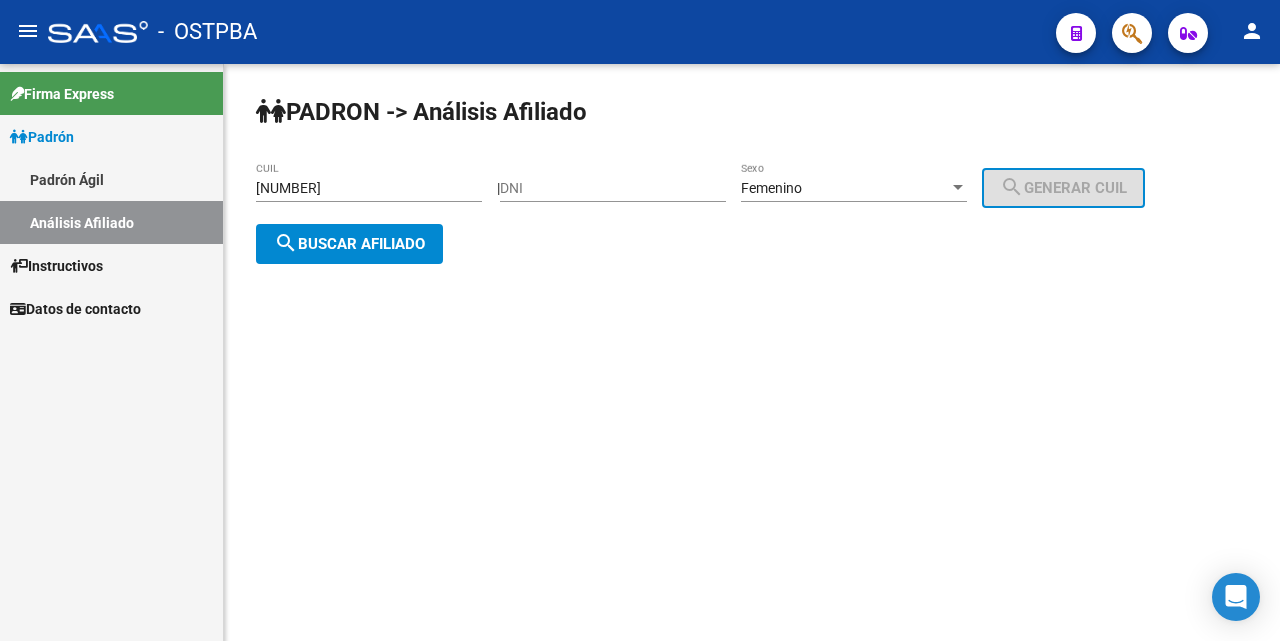 click on "[NUMBER]- [CUIL] CUIL" 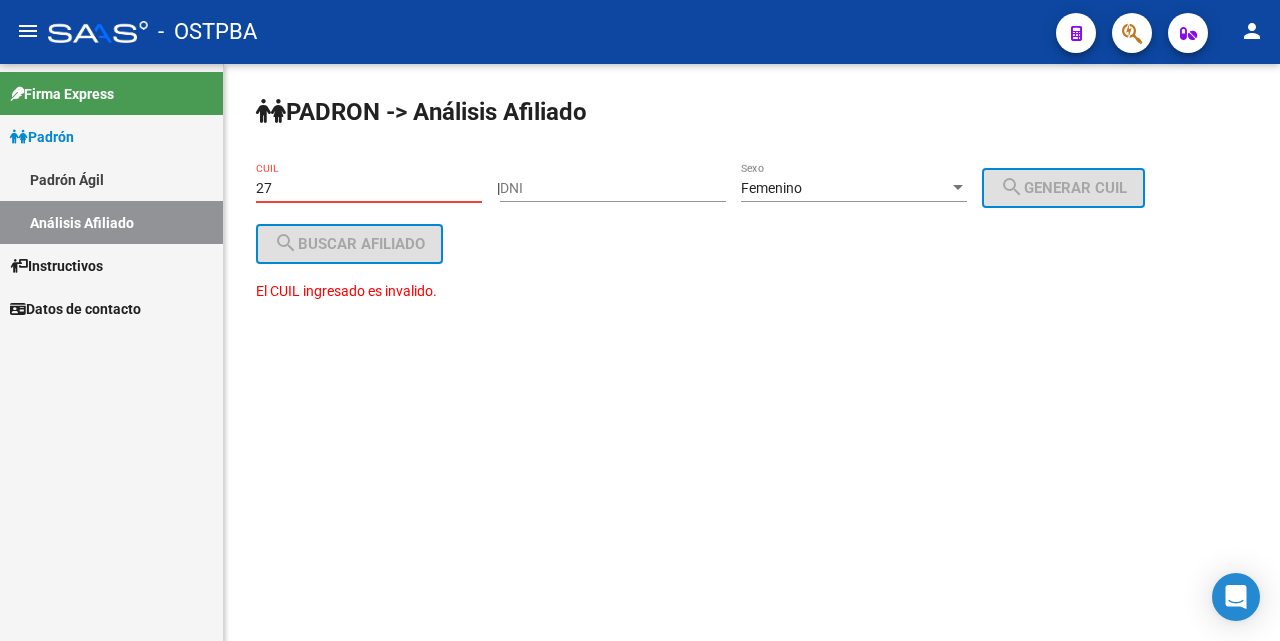 type on "2" 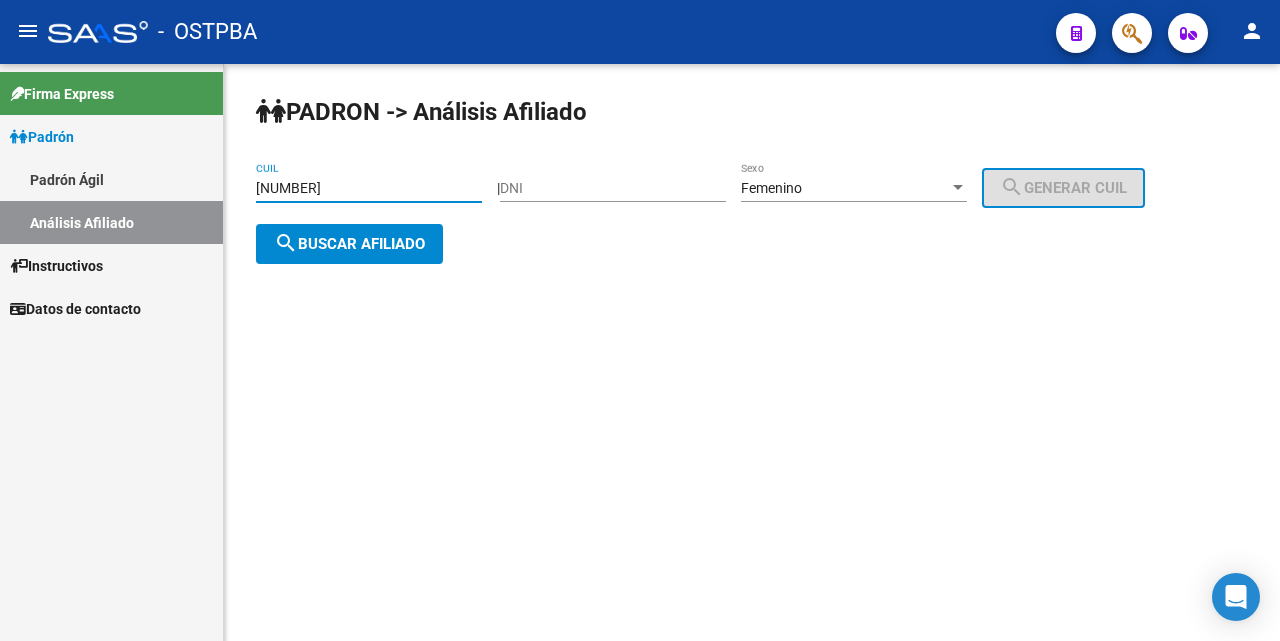 type on "[NUMBER]" 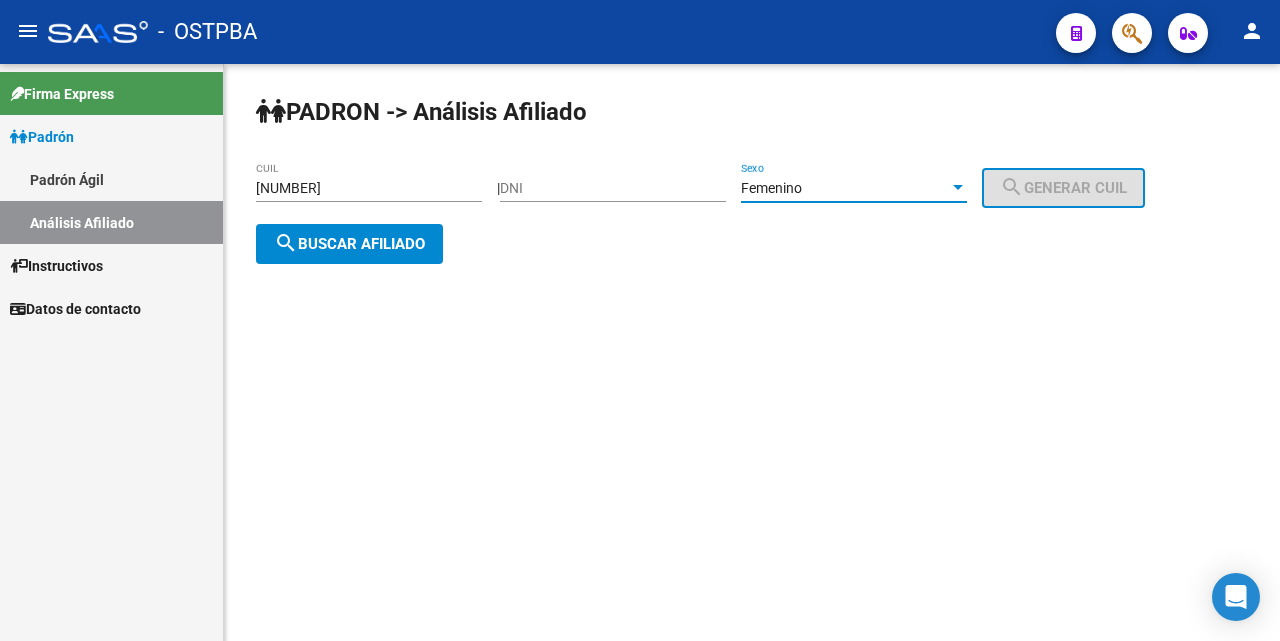 click at bounding box center (958, 187) 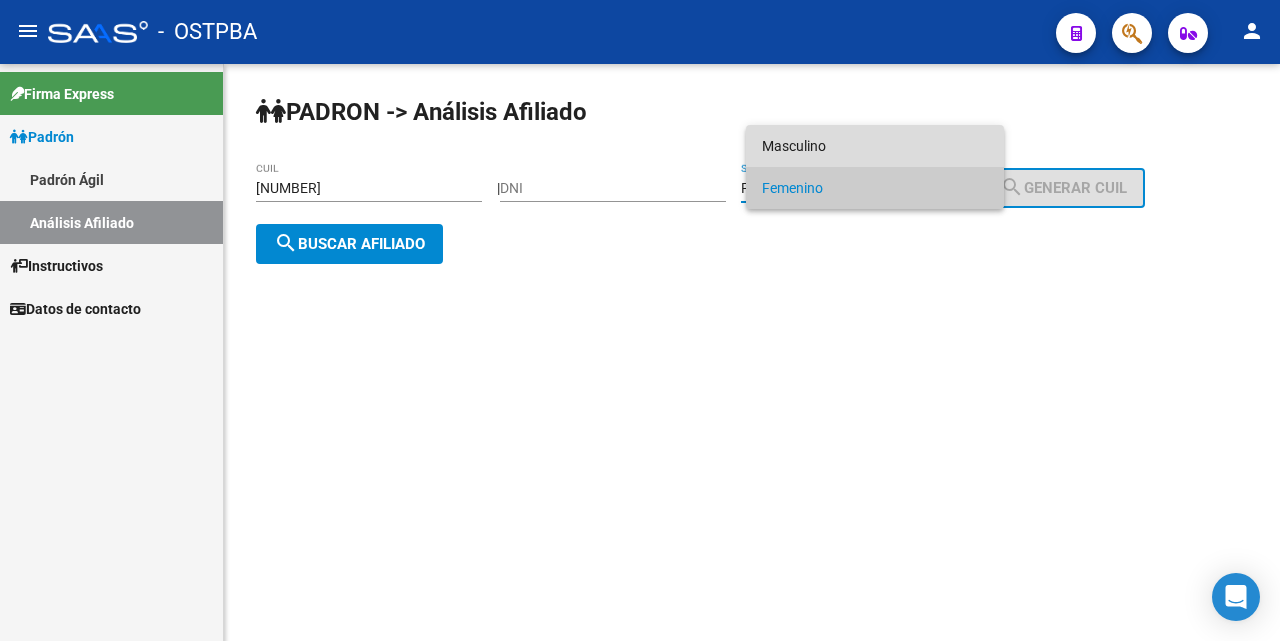 drag, startPoint x: 849, startPoint y: 145, endPoint x: 752, endPoint y: 188, distance: 106.10372 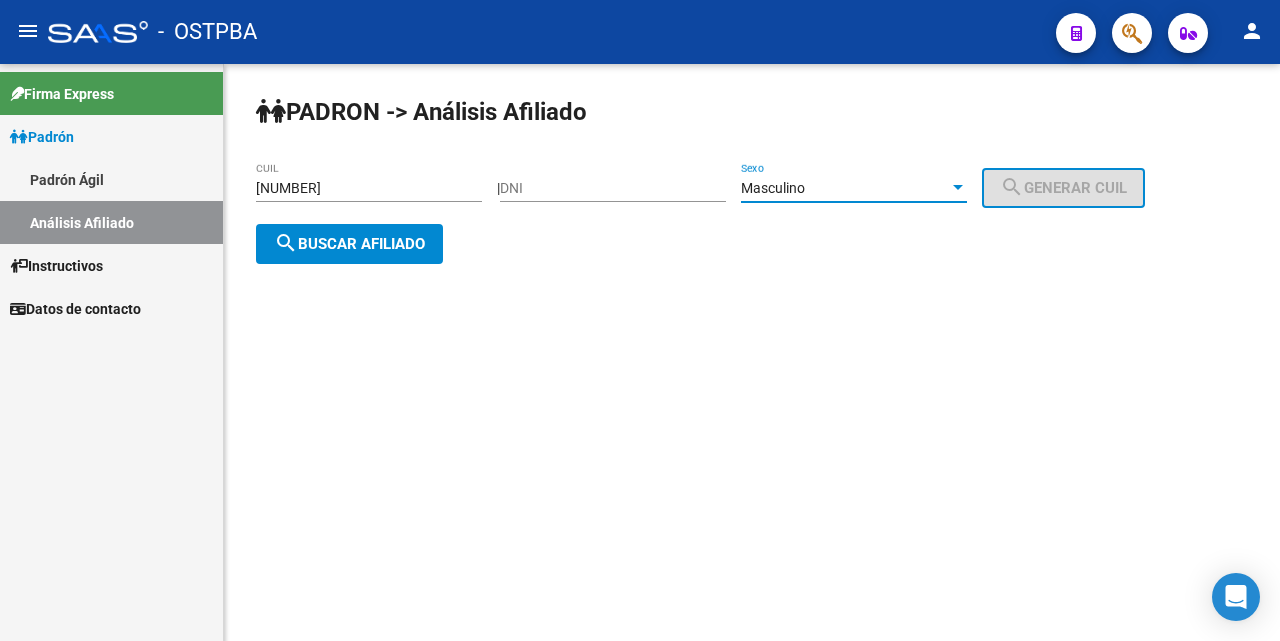 click on "search  Buscar afiliado" 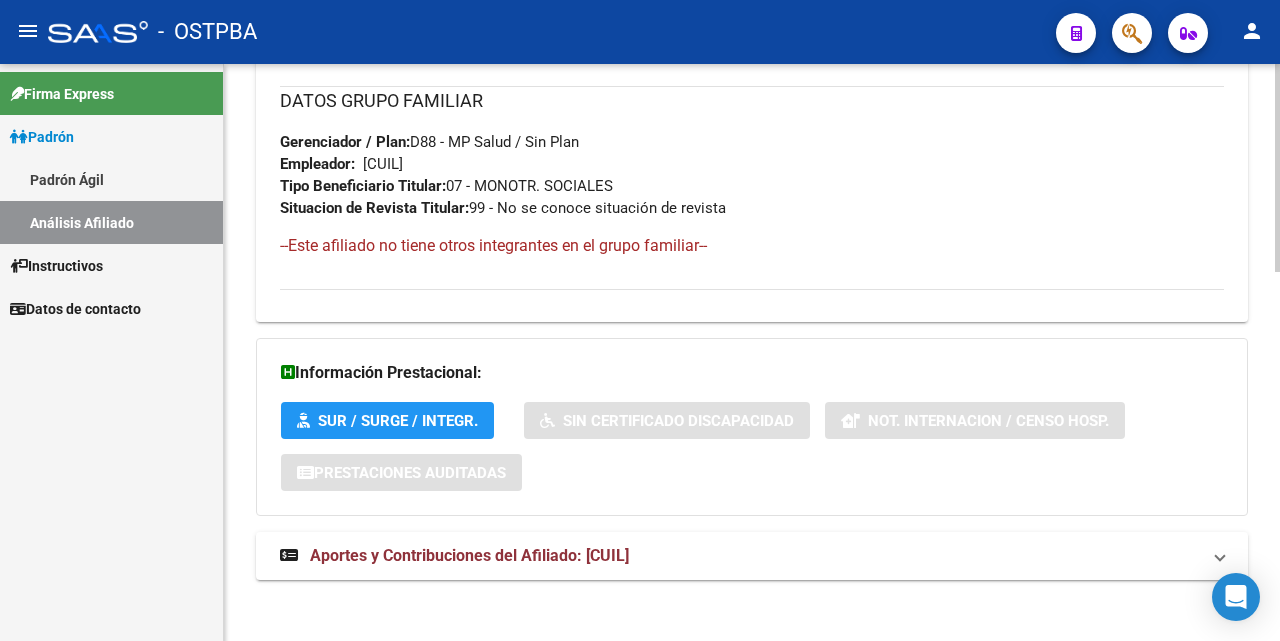 scroll, scrollTop: 1025, scrollLeft: 0, axis: vertical 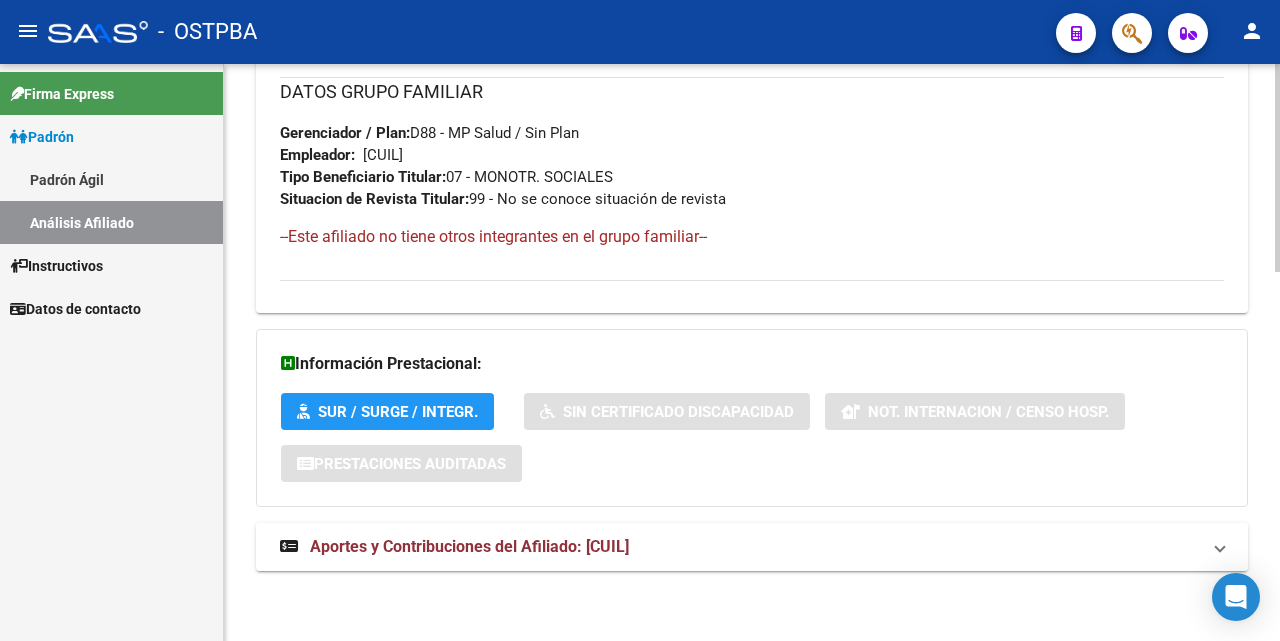 click on "Aportes y Contribuciones del Afiliado: [CUIL]" at bounding box center [469, 546] 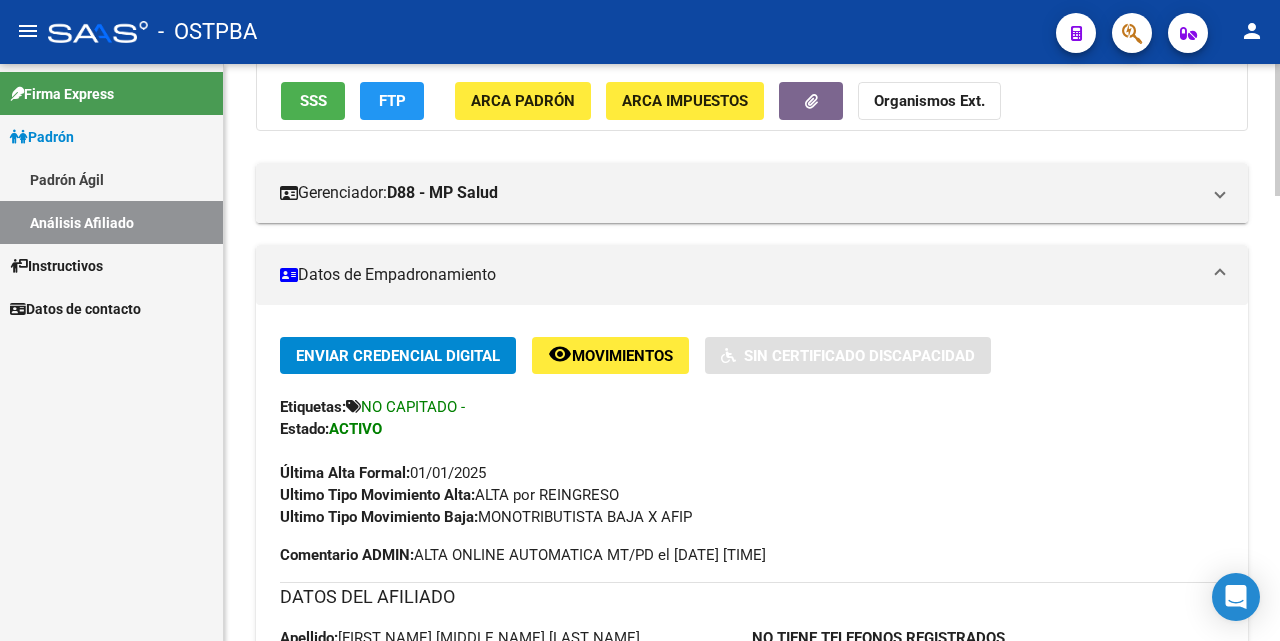 scroll, scrollTop: 0, scrollLeft: 0, axis: both 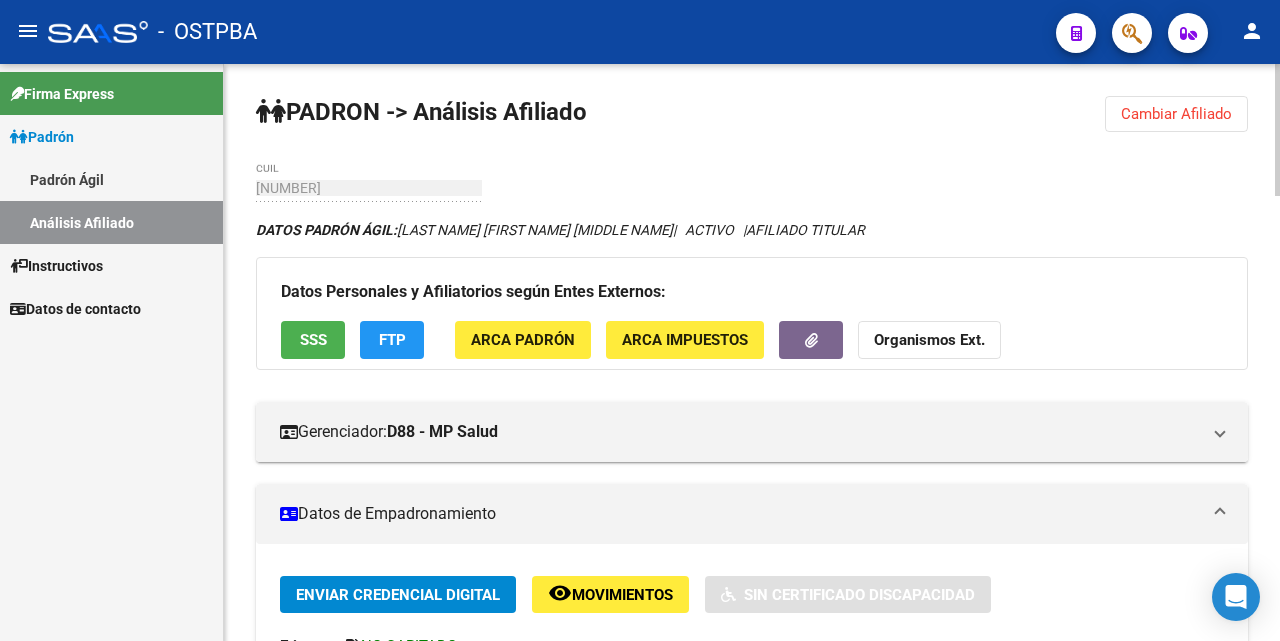 click on "SSS" 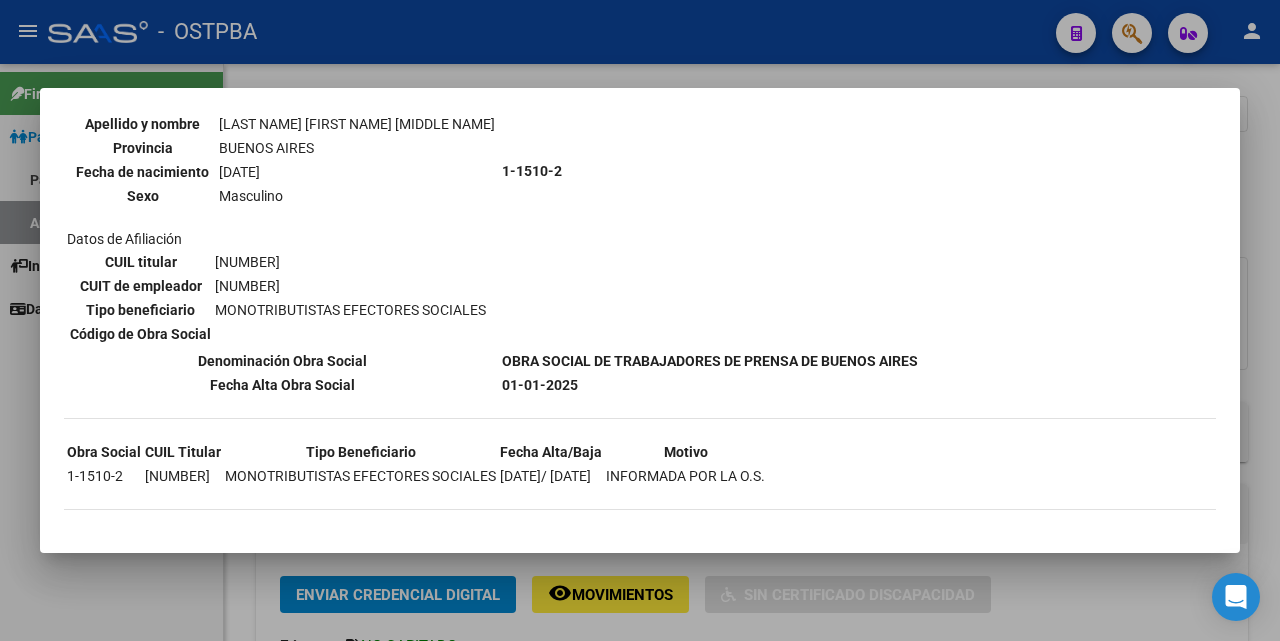scroll, scrollTop: 221, scrollLeft: 0, axis: vertical 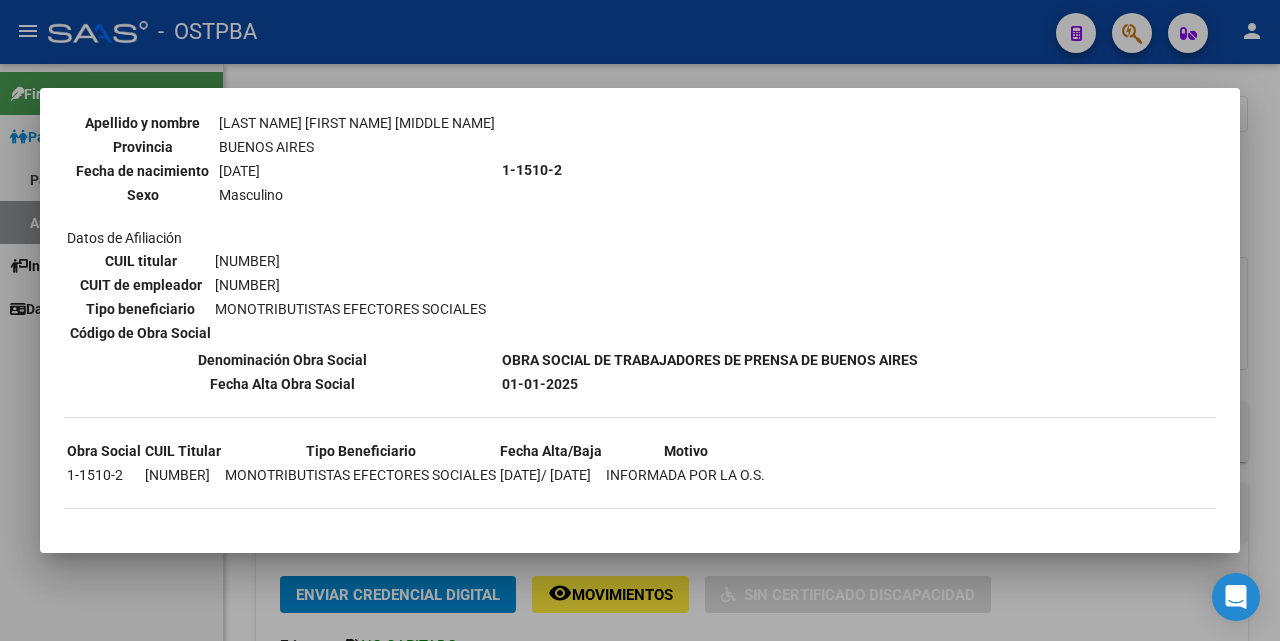 click at bounding box center [640, 320] 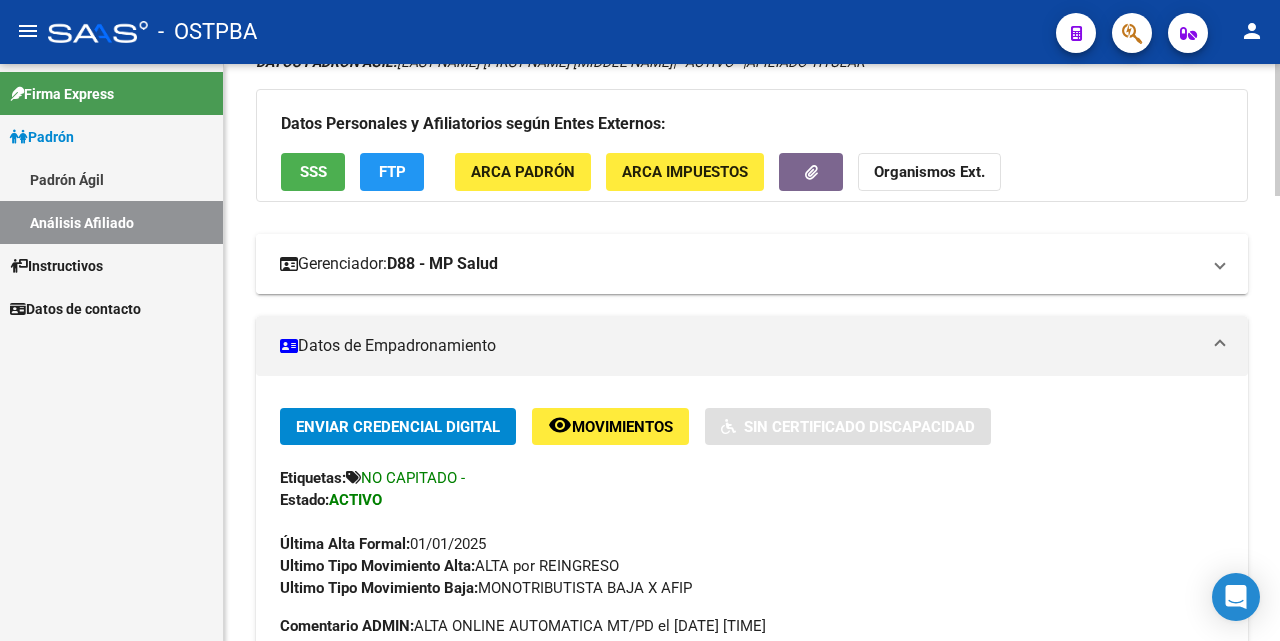 scroll, scrollTop: 0, scrollLeft: 0, axis: both 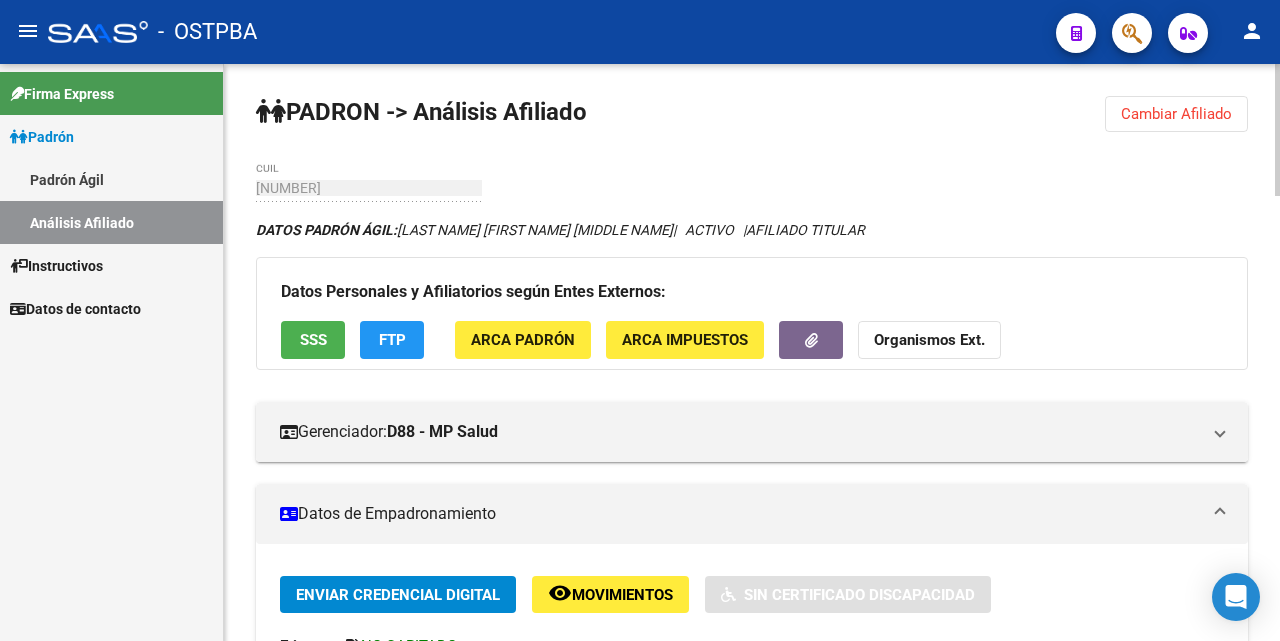 click on "FTP" 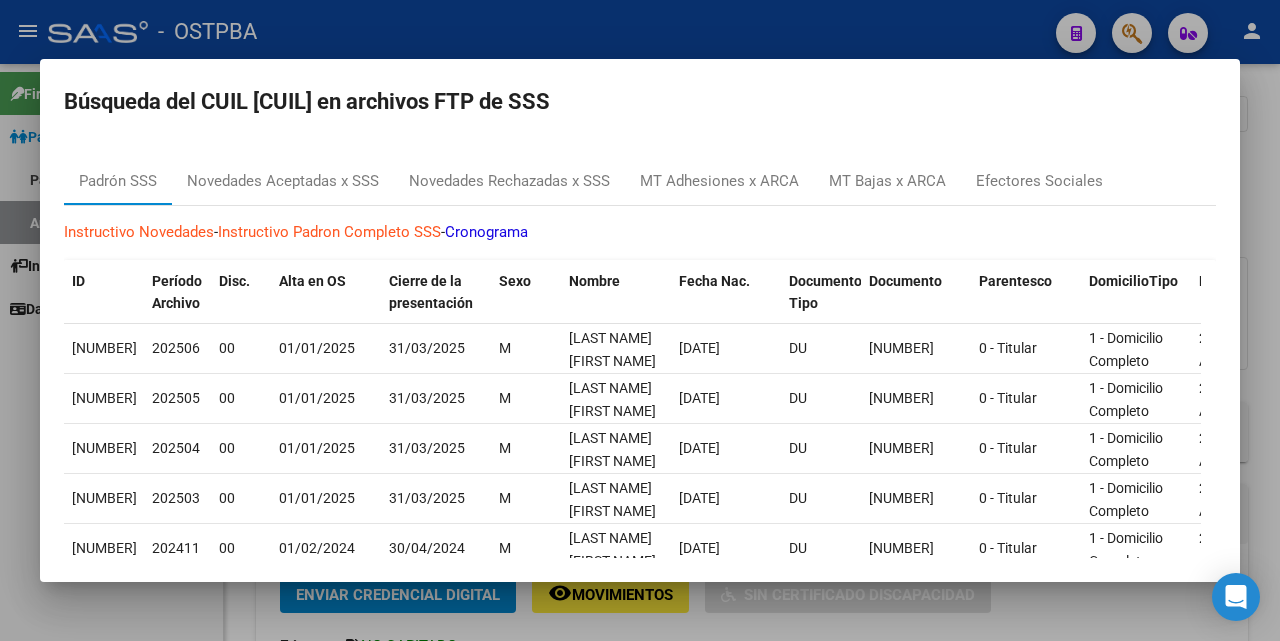 click at bounding box center [640, 320] 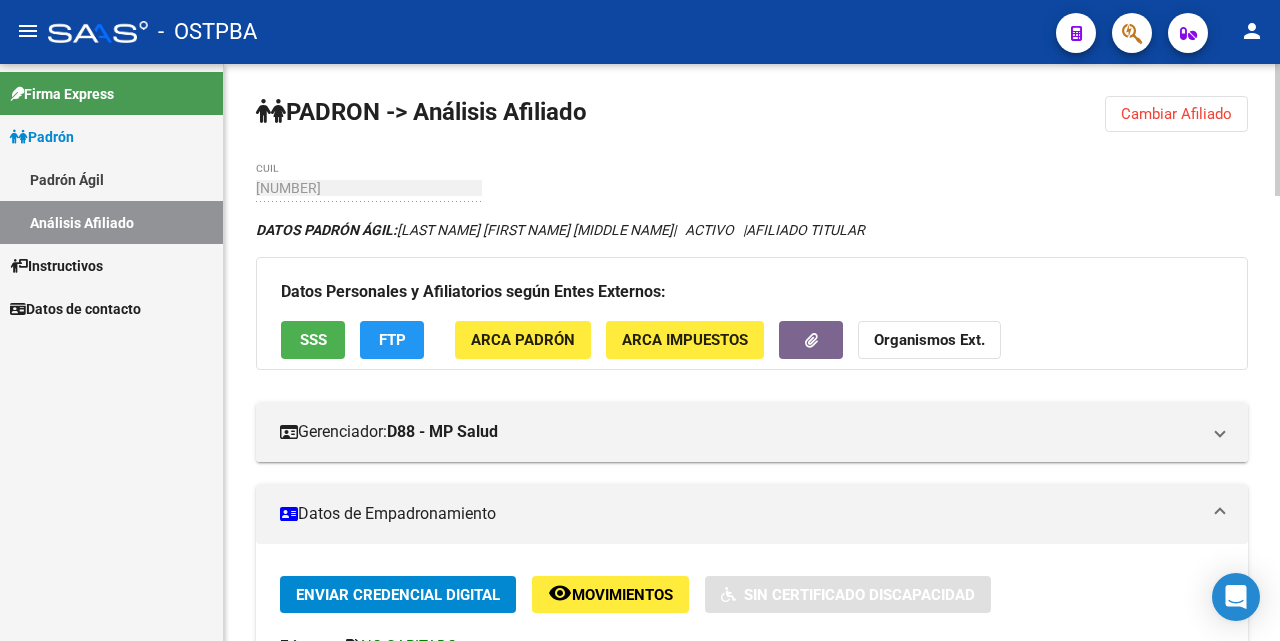 click on "FTP" 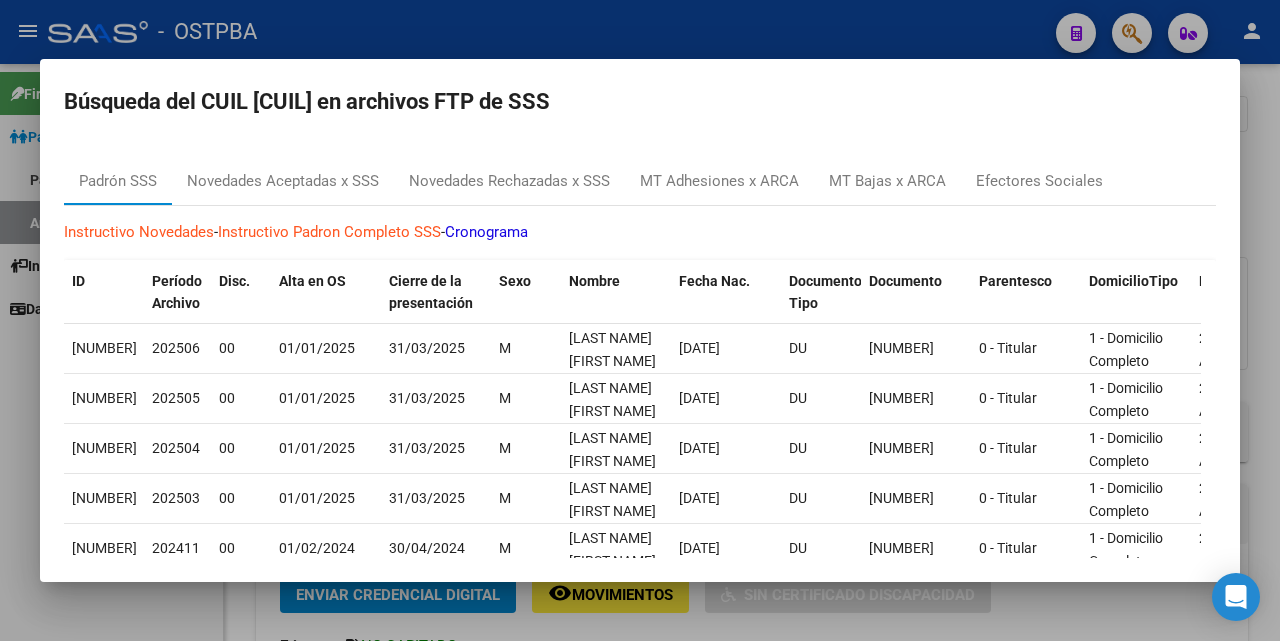 click at bounding box center [640, 320] 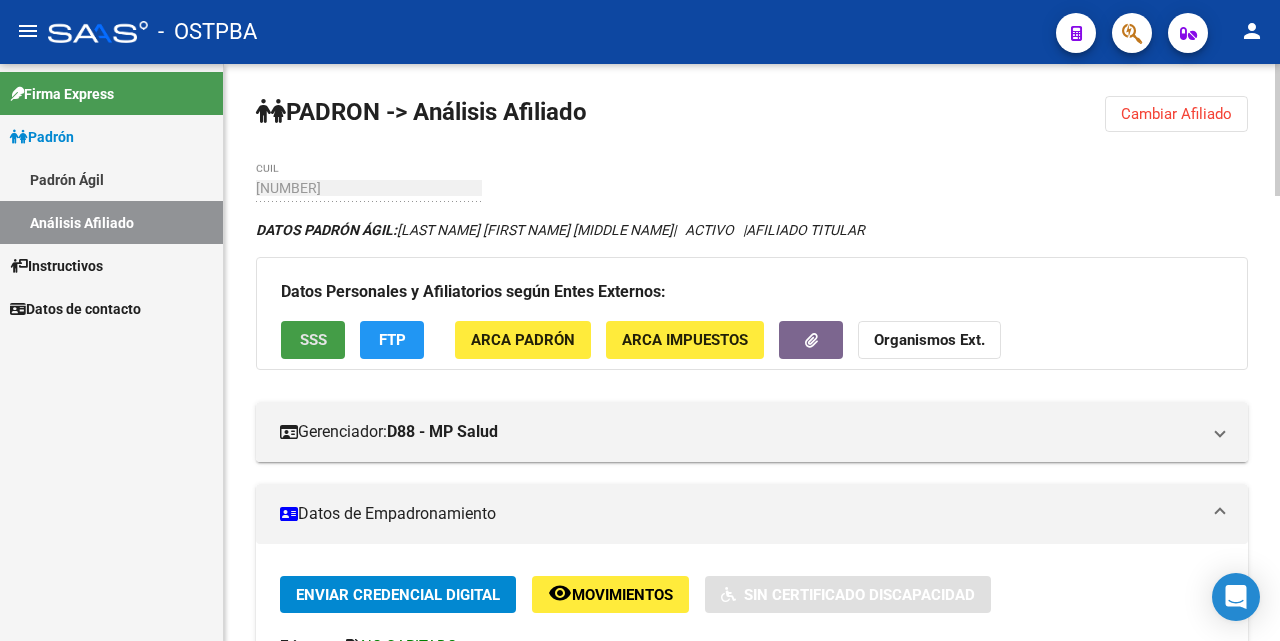 click on "SSS" 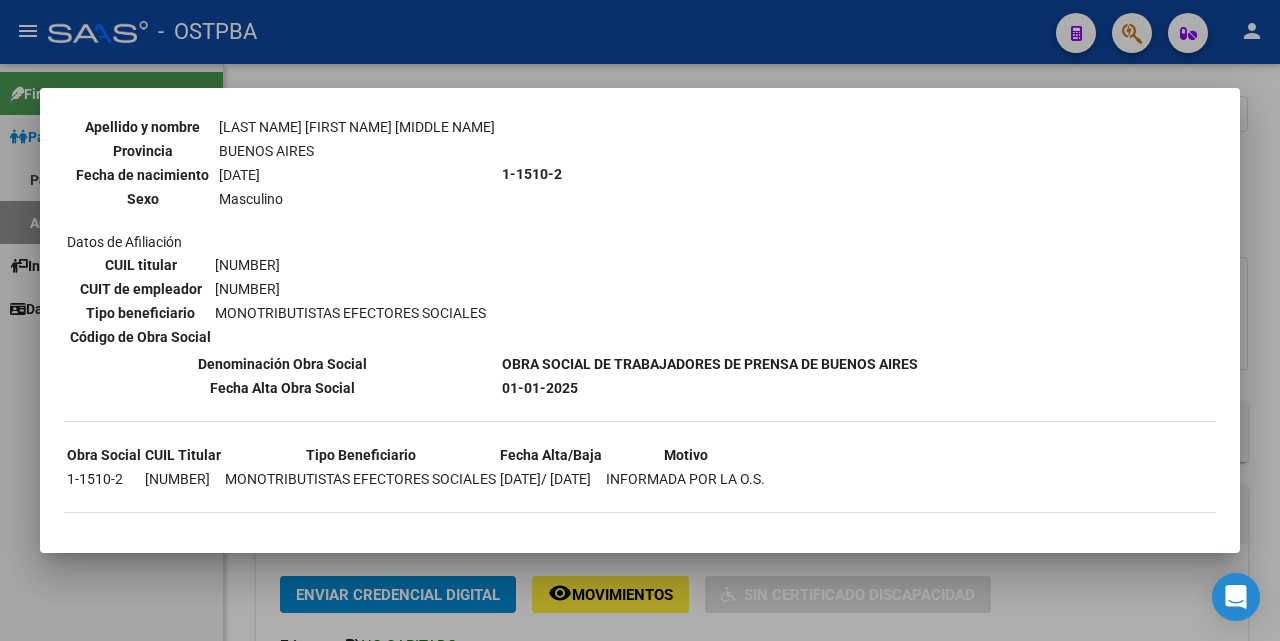 scroll, scrollTop: 221, scrollLeft: 0, axis: vertical 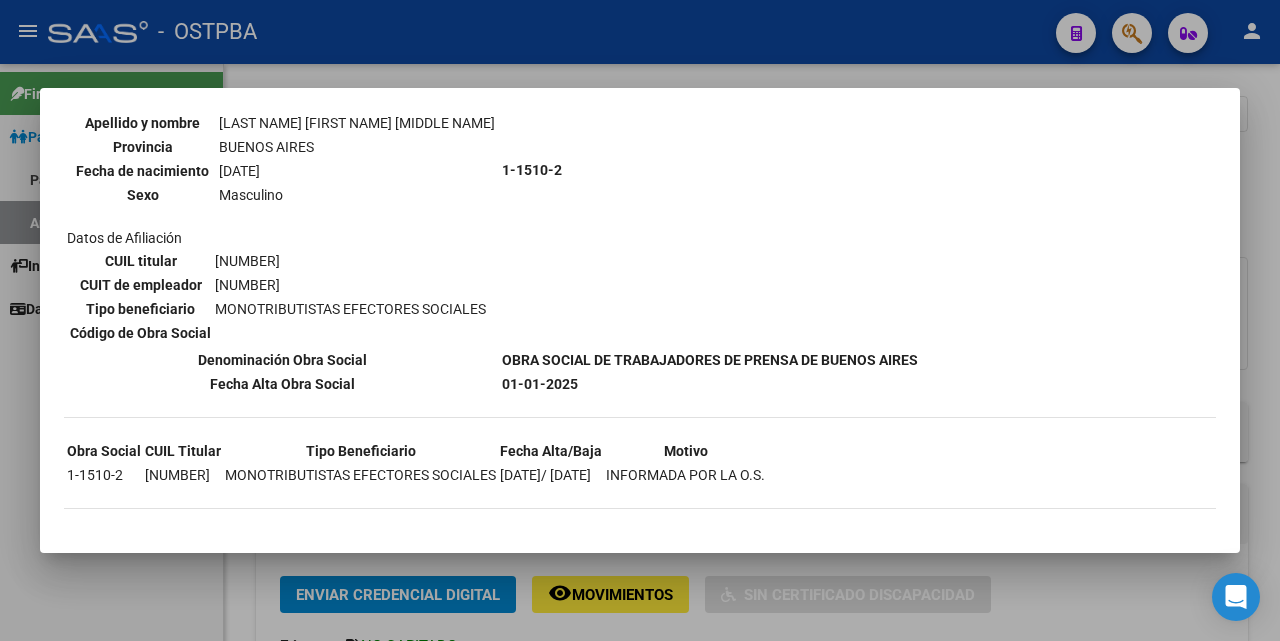 click at bounding box center [640, 320] 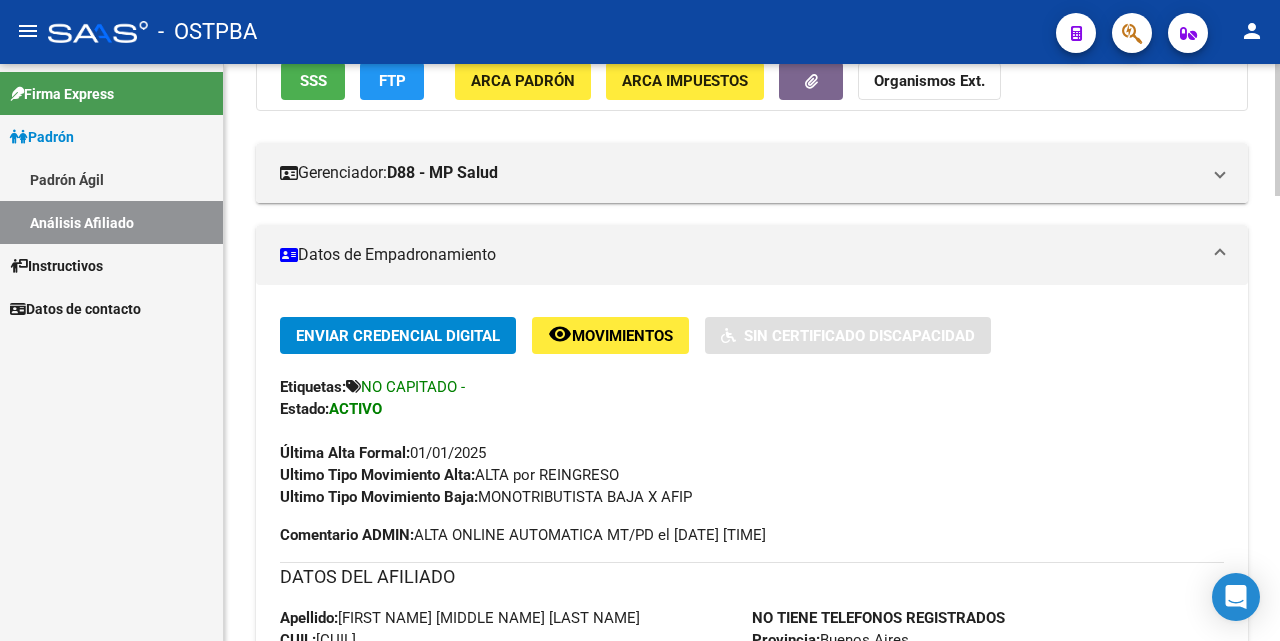 scroll, scrollTop: 400, scrollLeft: 0, axis: vertical 